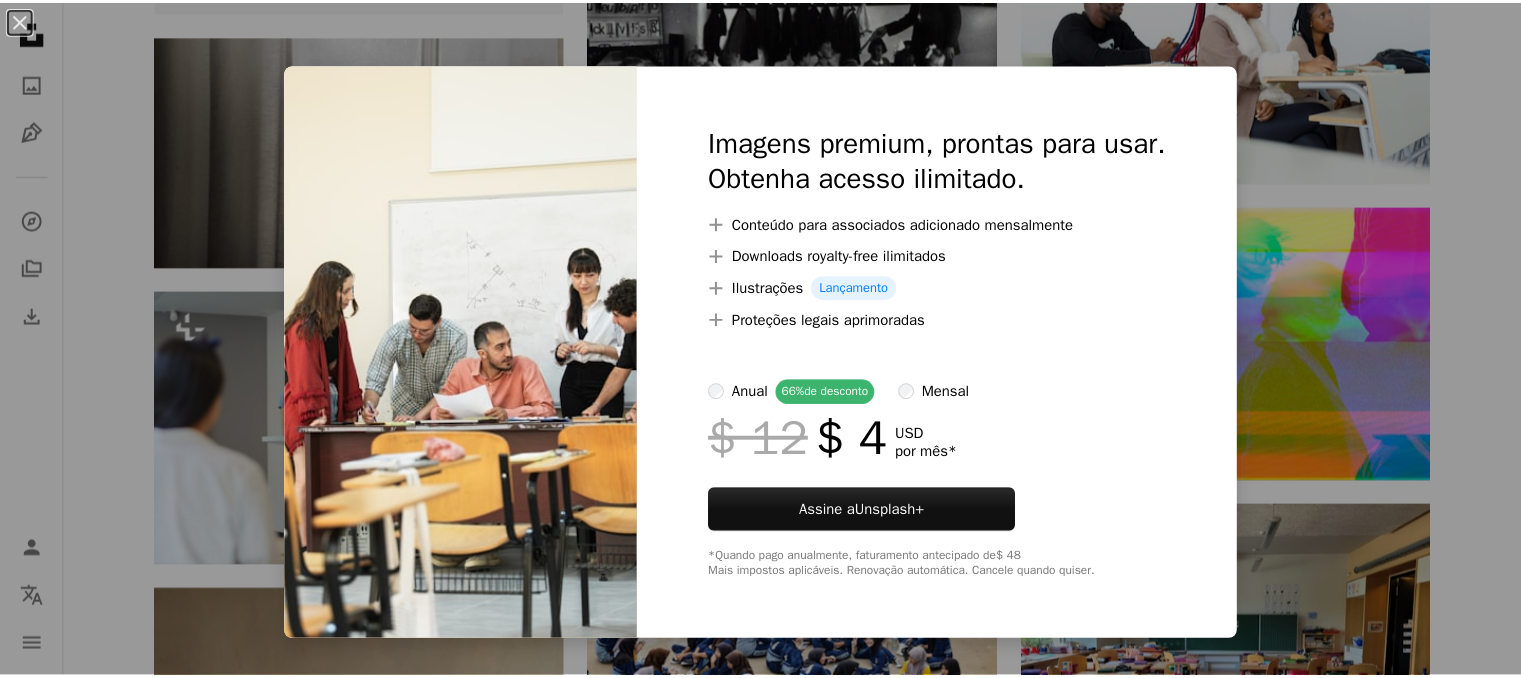 scroll, scrollTop: 5666, scrollLeft: 0, axis: vertical 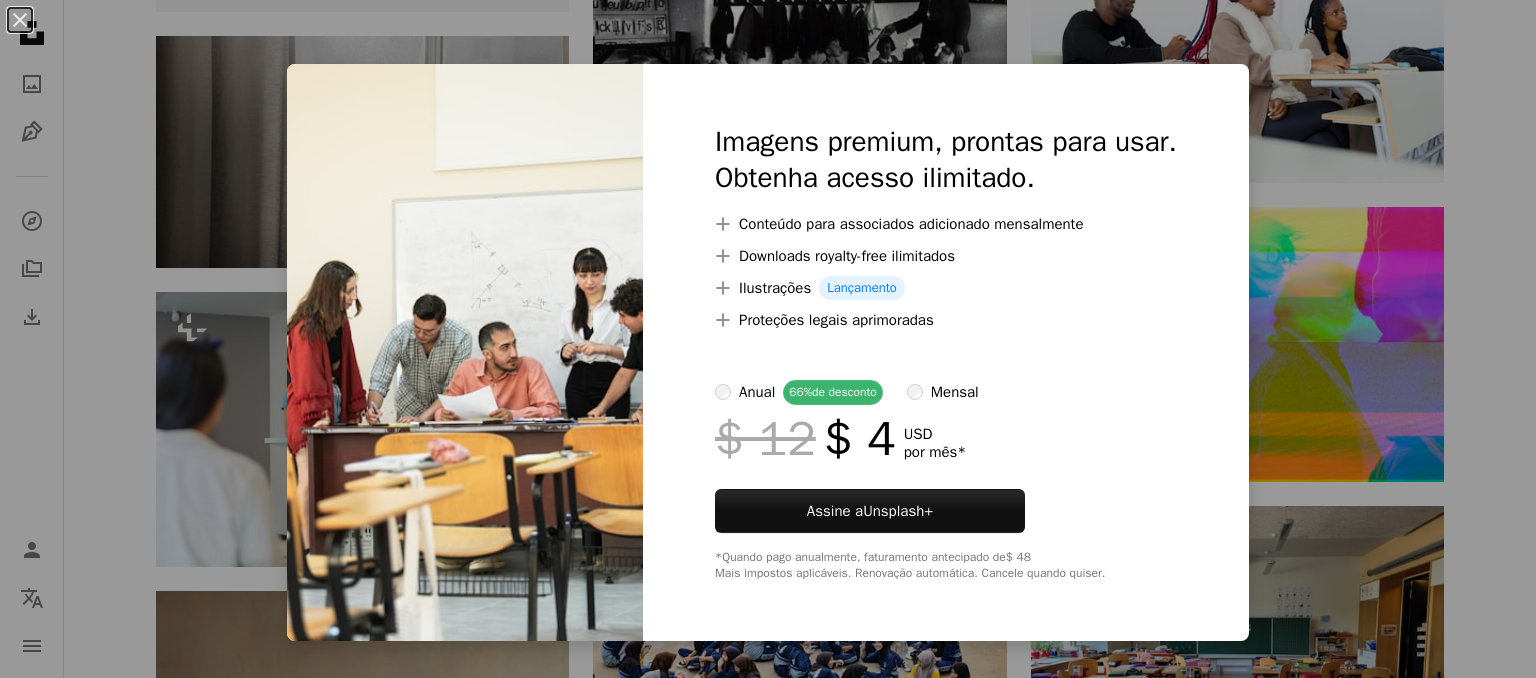 click on "An X shape Imagens premium, prontas para usar. Obtenha acesso ilimitado. A plus sign Conteúdo para associados adicionado mensalmente A plus sign Downloads royalty-free ilimitados A plus sign Ilustrações  Lançamento A plus sign Proteções legais aprimoradas anual 66%  de desconto mensal $ 12   $ 4 USD por mês * Assine a  Unsplash+ *Quando pago anualmente, faturamento antecipado de  $ 48 Mais impostos aplicáveis. Renovação automática. Cancele quando quiser." at bounding box center (768, 339) 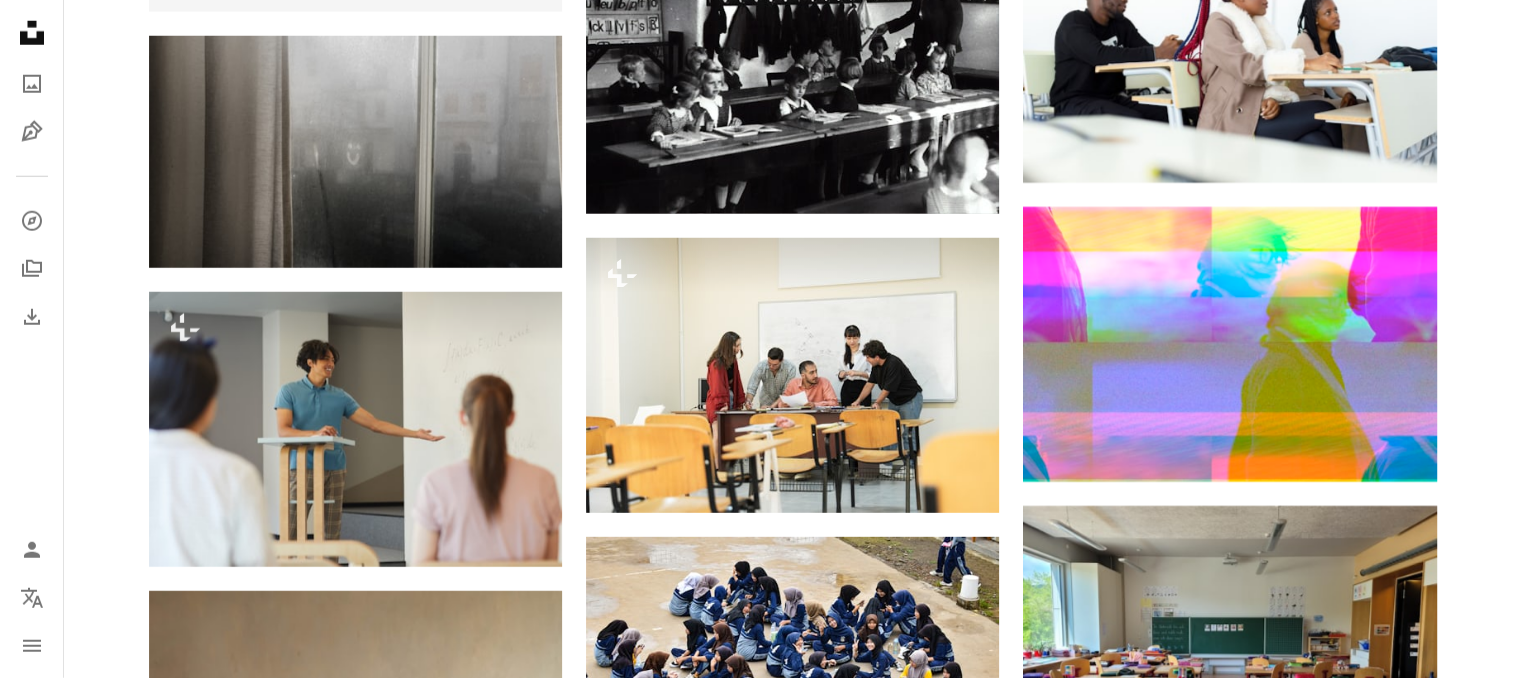 drag, startPoint x: 912, startPoint y: 325, endPoint x: 1462, endPoint y: 253, distance: 554.6927 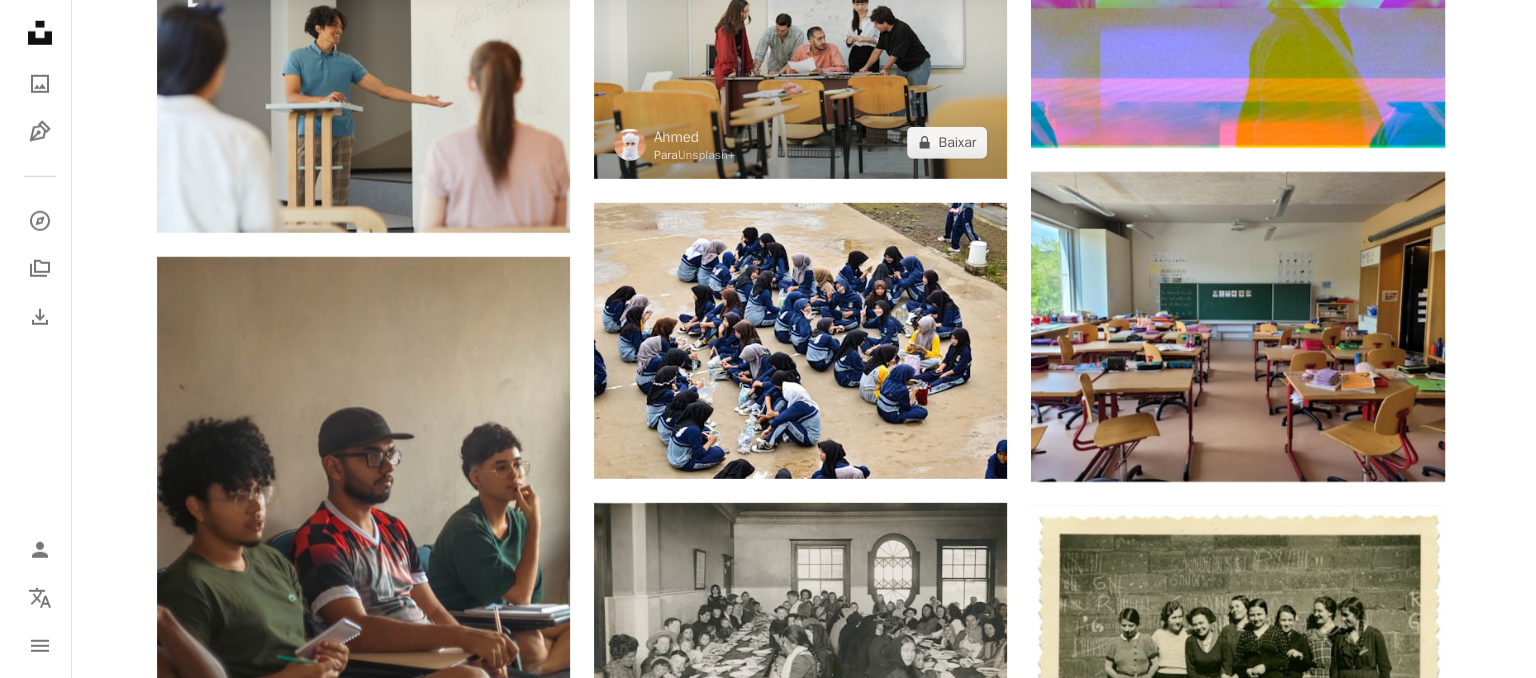 scroll, scrollTop: 5666, scrollLeft: 0, axis: vertical 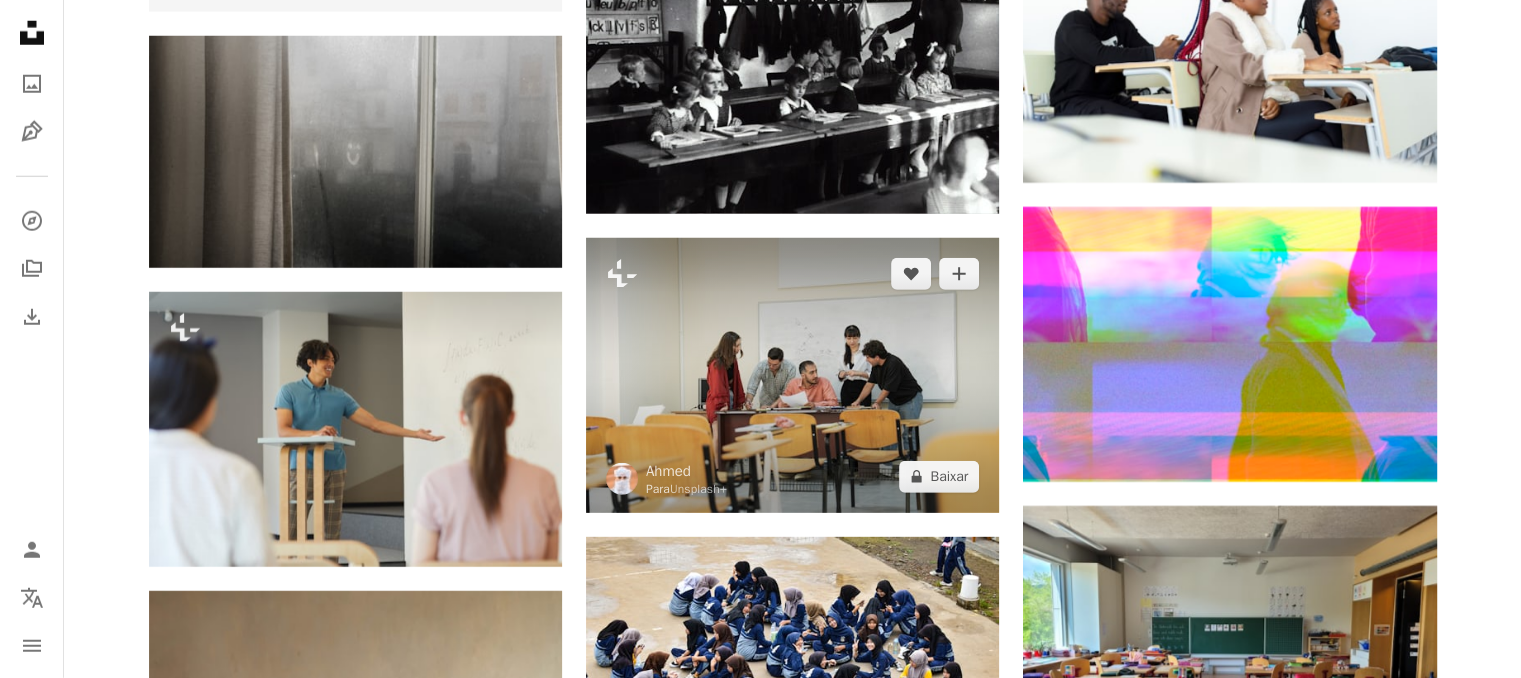 click at bounding box center (792, 375) 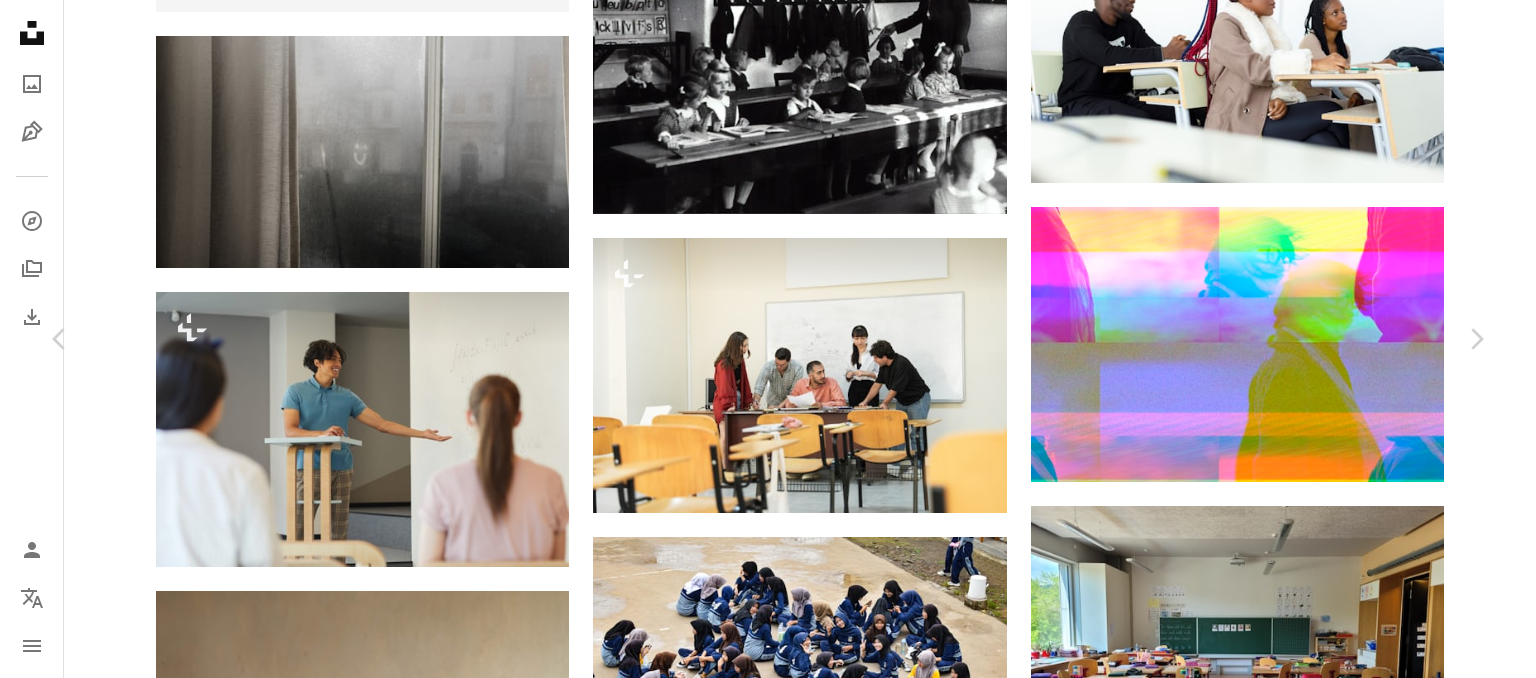 scroll, scrollTop: 666, scrollLeft: 0, axis: vertical 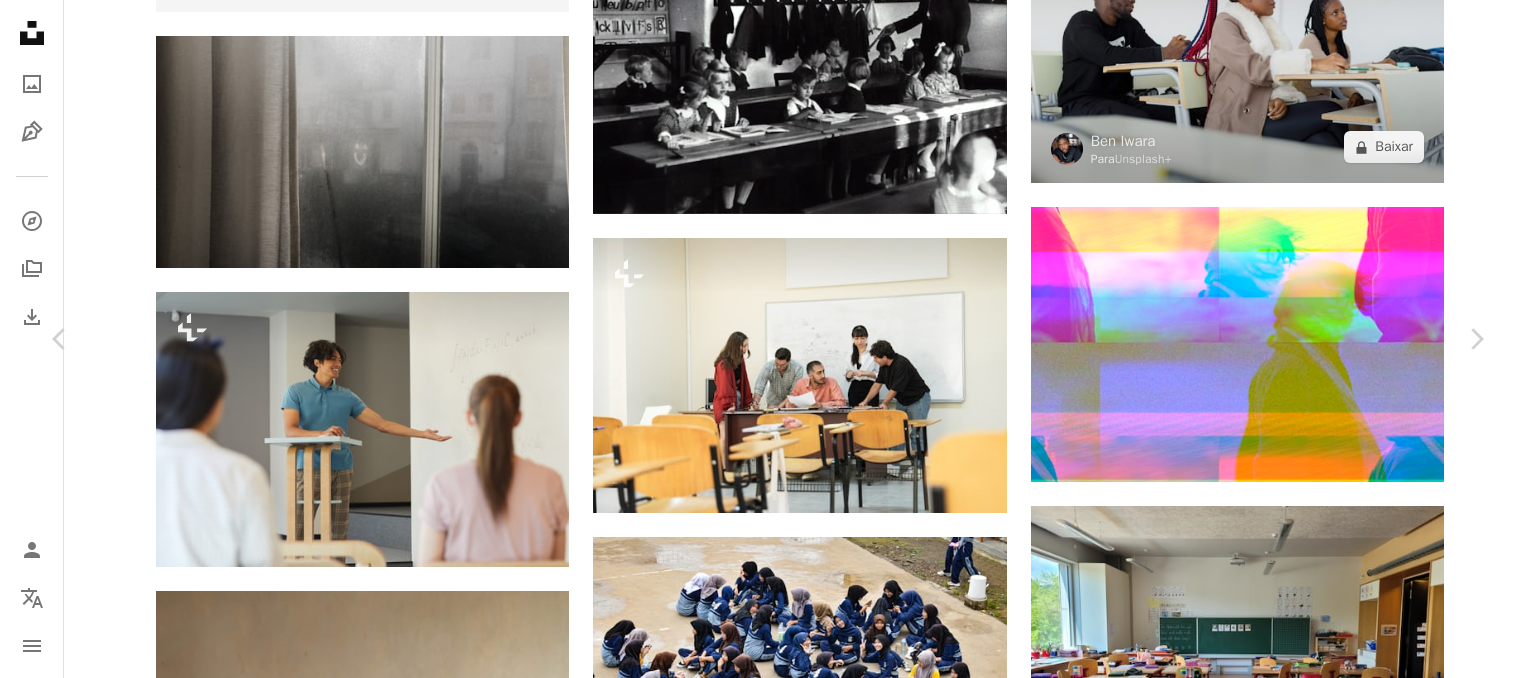 drag, startPoint x: 778, startPoint y: 276, endPoint x: 1416, endPoint y: 49, distance: 677.1802 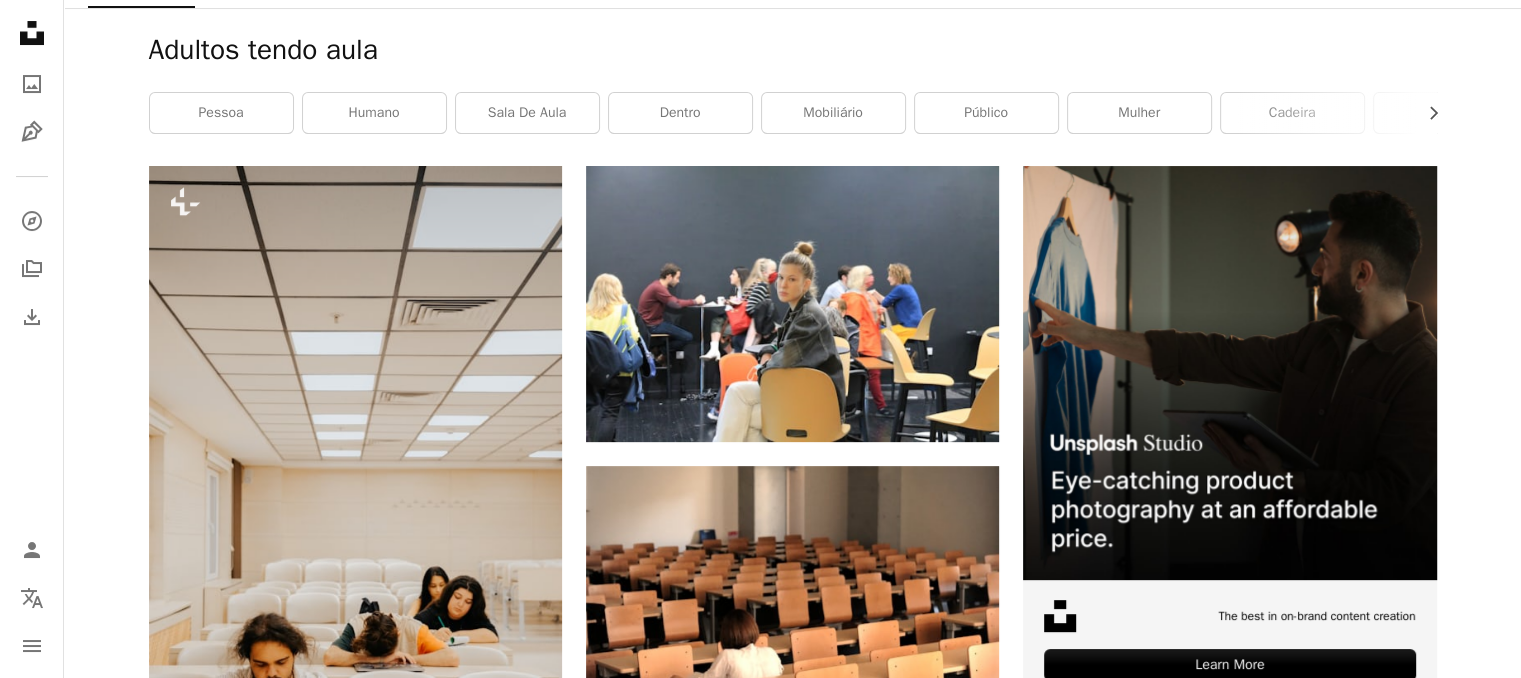 scroll, scrollTop: 0, scrollLeft: 0, axis: both 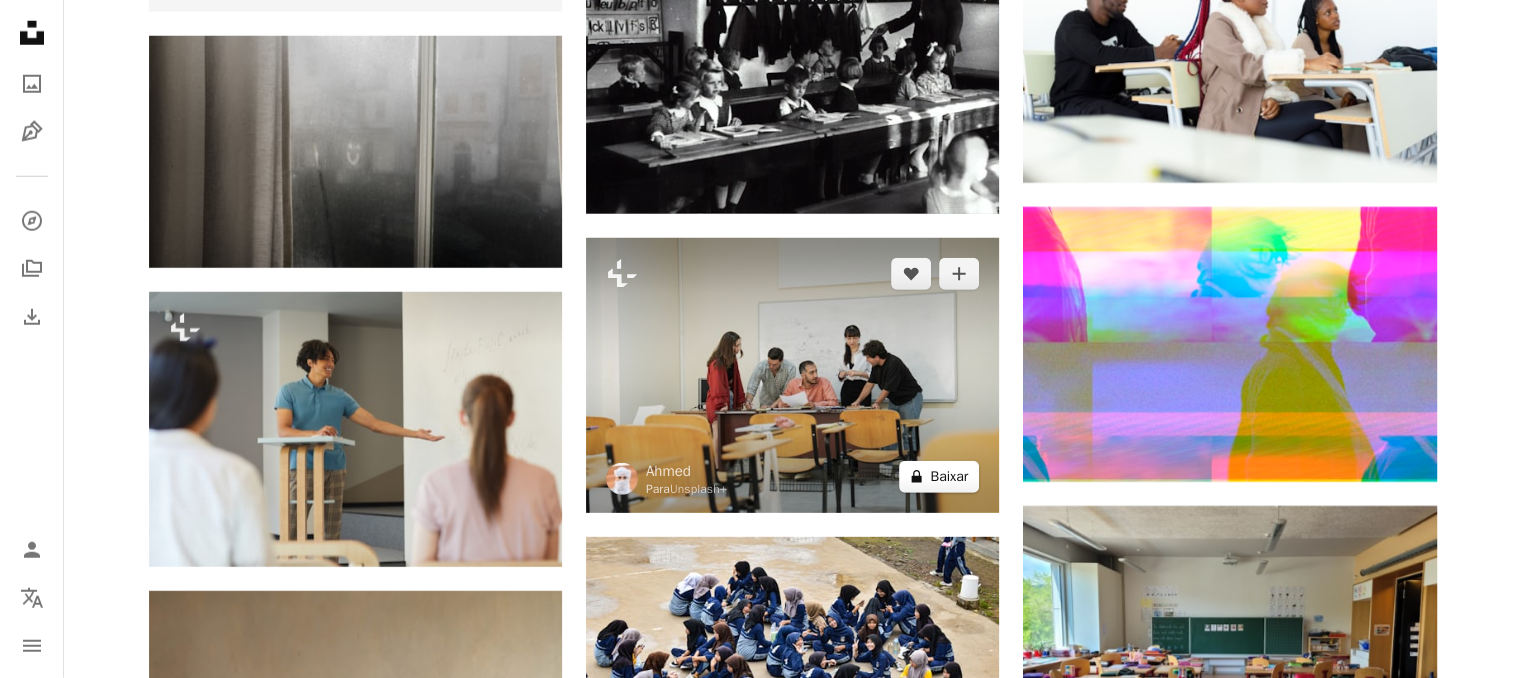 click 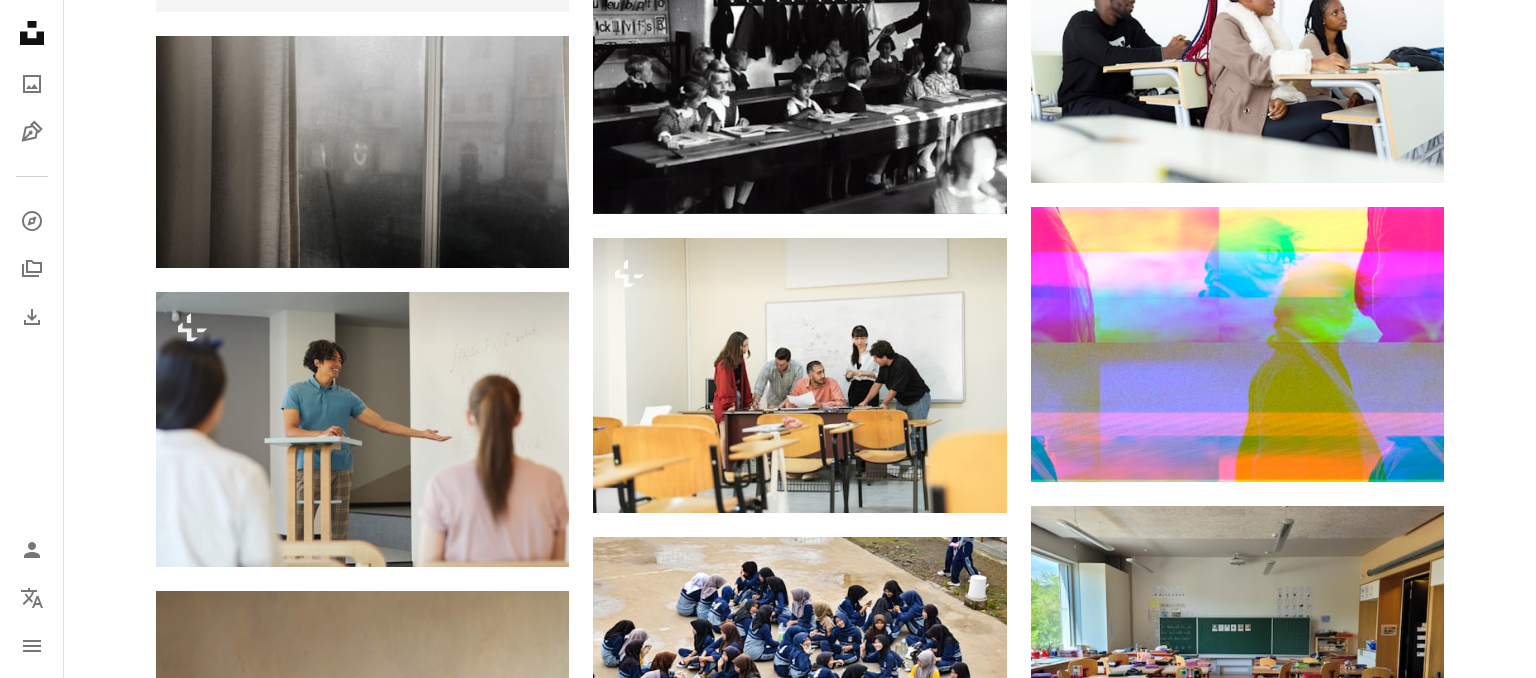 click on "An X shape Imagens premium, prontas para usar. Obtenha acesso ilimitado. A plus sign Conteúdo para associados adicionado mensalmente A plus sign Downloads royalty-free ilimitados A plus sign Ilustrações  Lançamento A plus sign Proteções legais aprimoradas anual 66%  de desconto mensal $ 12   $ 4 USD por mês * Assine a  Unsplash+ *Quando pago anualmente, faturamento antecipado de  $ 48 Mais impostos aplicáveis. Renovação automática. Cancele quando quiser." at bounding box center [768, 3499] 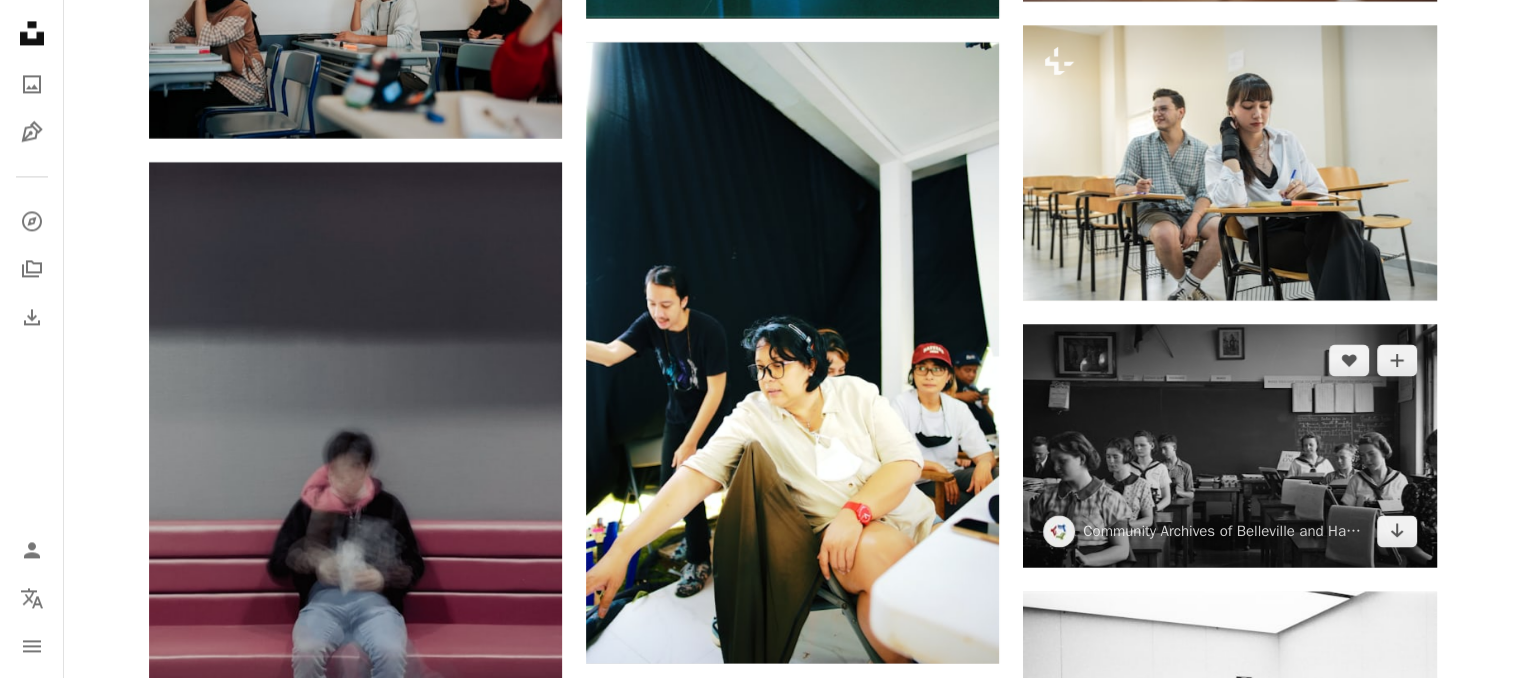 scroll, scrollTop: 11000, scrollLeft: 0, axis: vertical 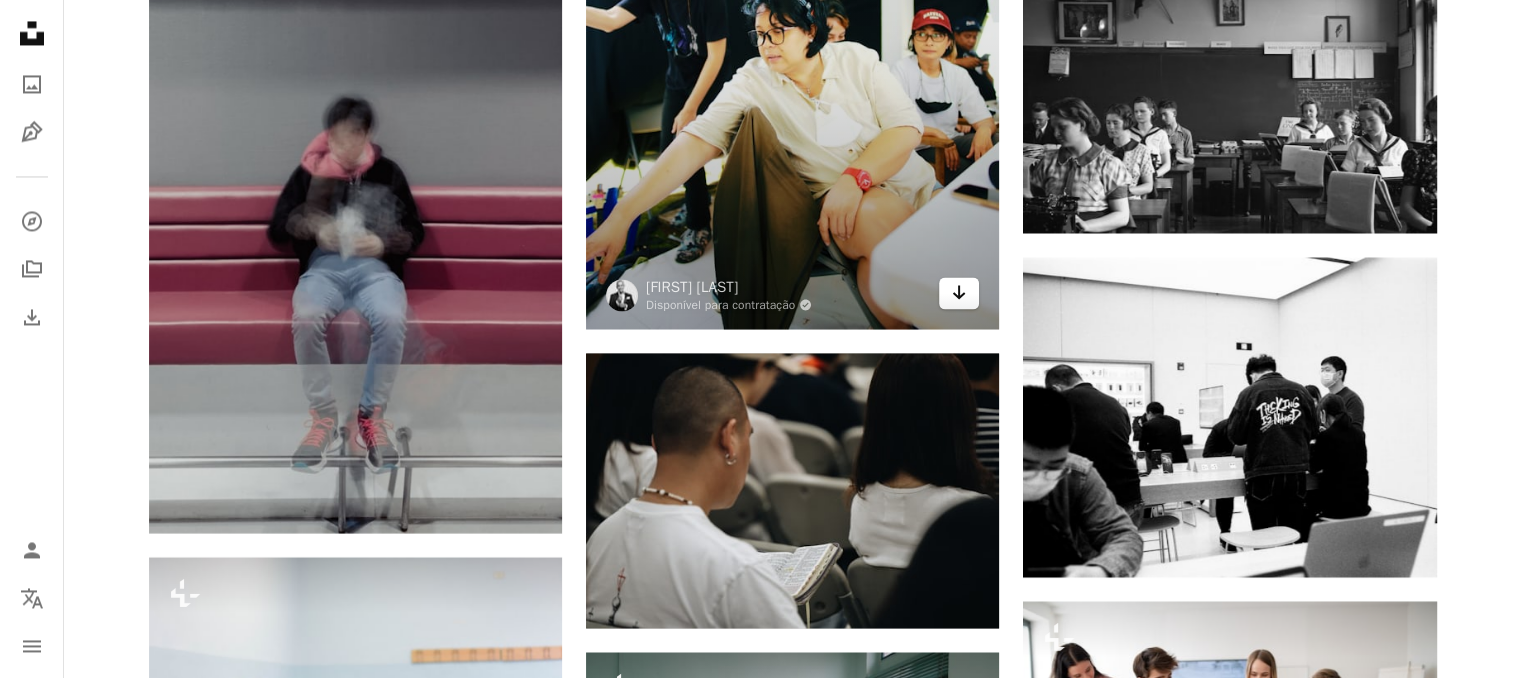 click on "Arrow pointing down" at bounding box center (959, 293) 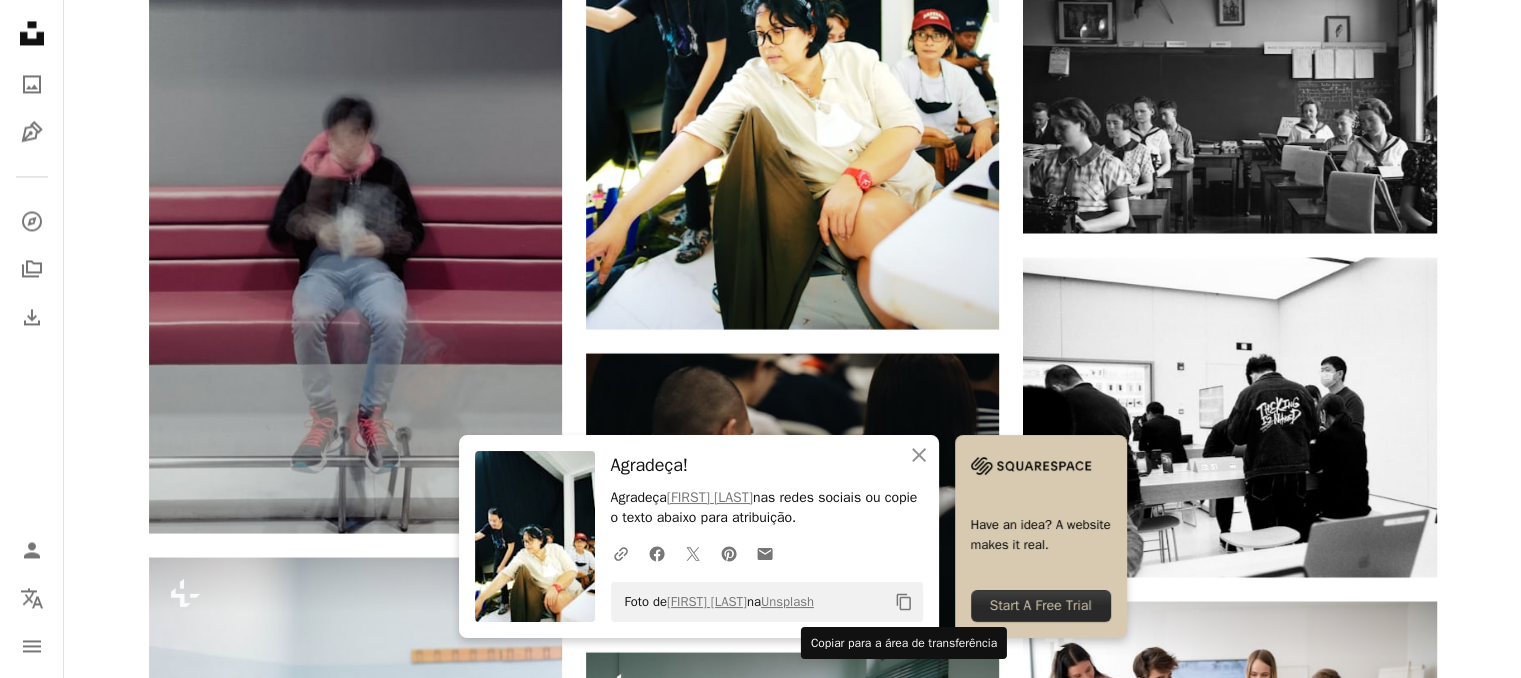 click 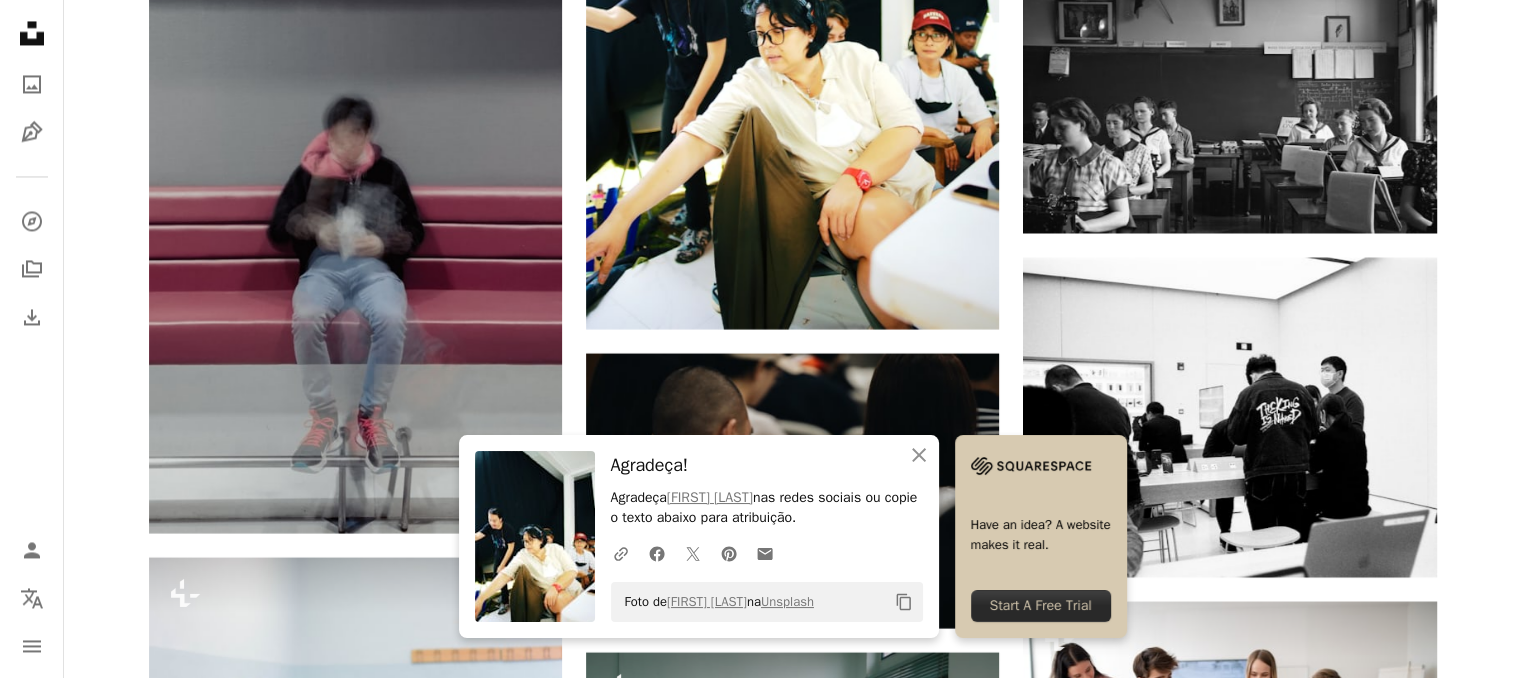 scroll, scrollTop: 10666, scrollLeft: 0, axis: vertical 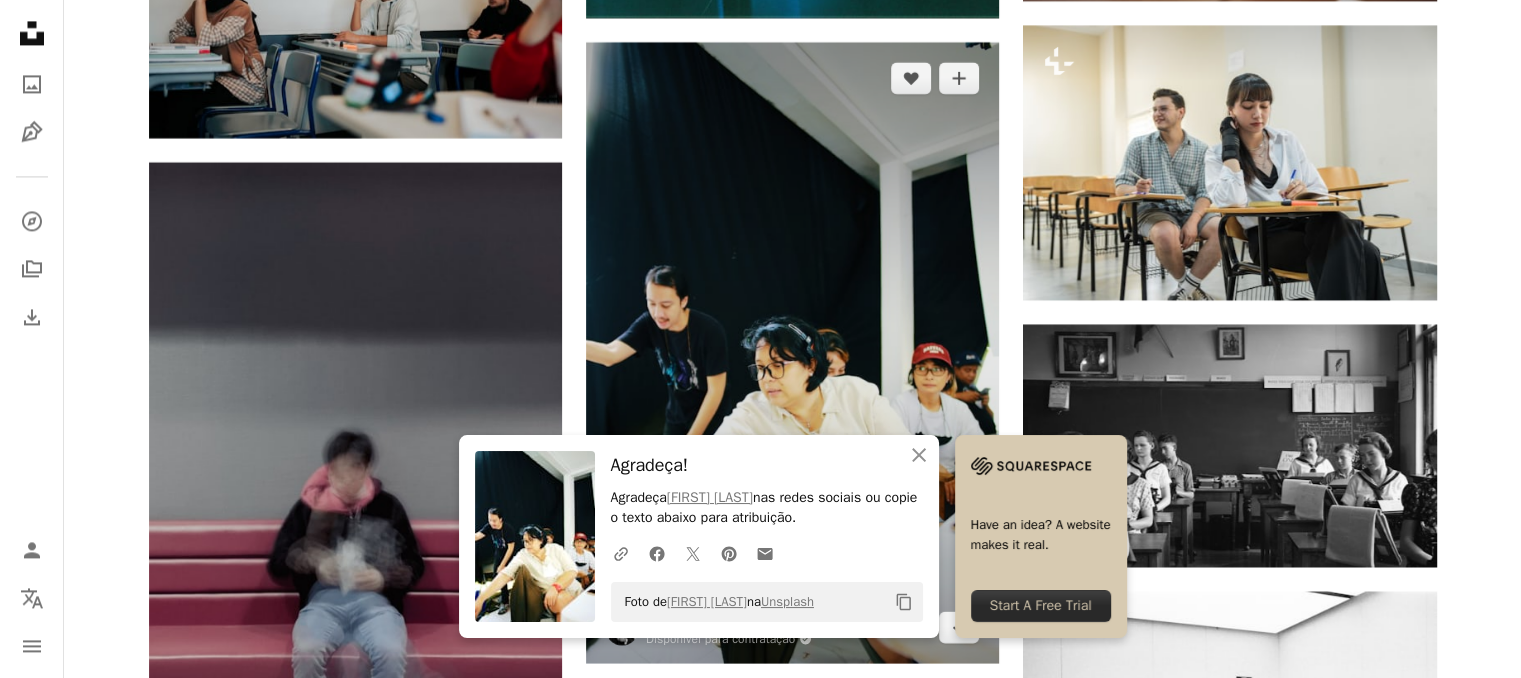 type 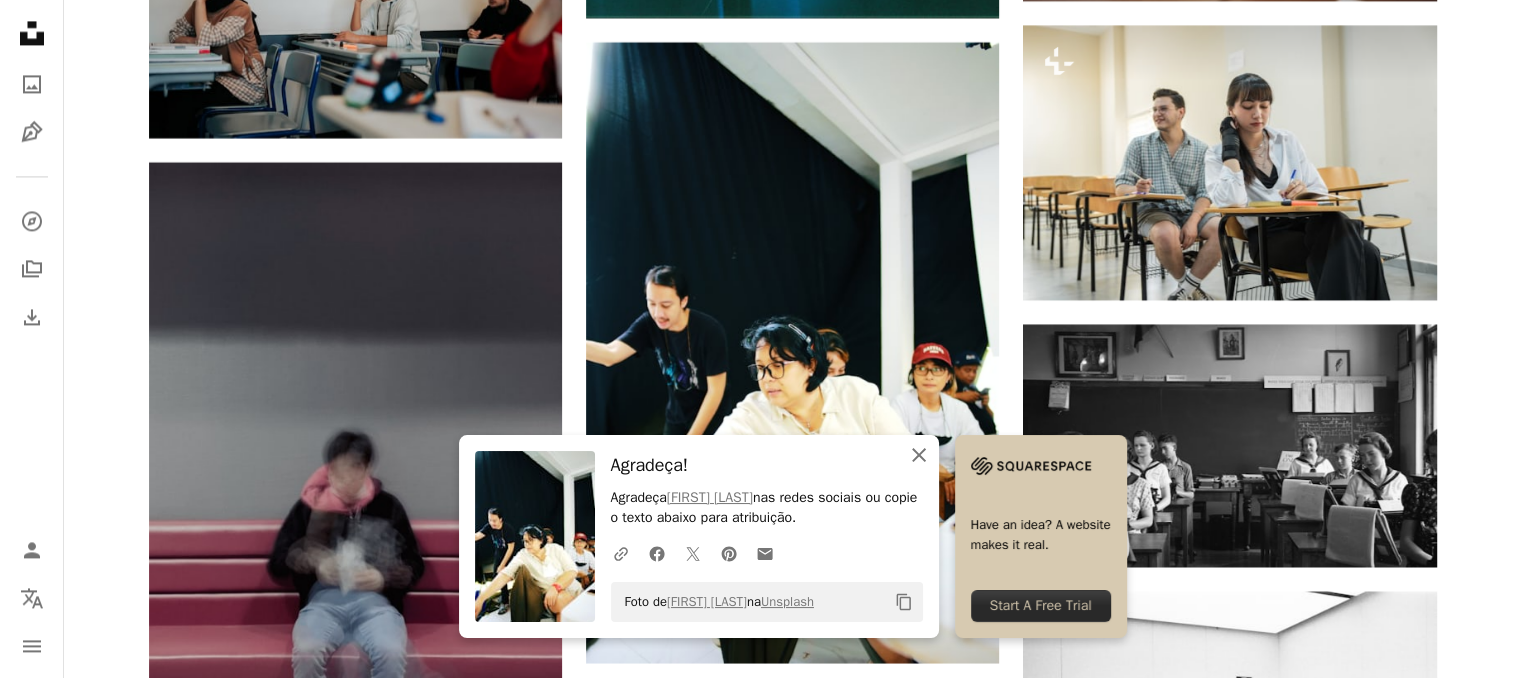 click on "An X shape" 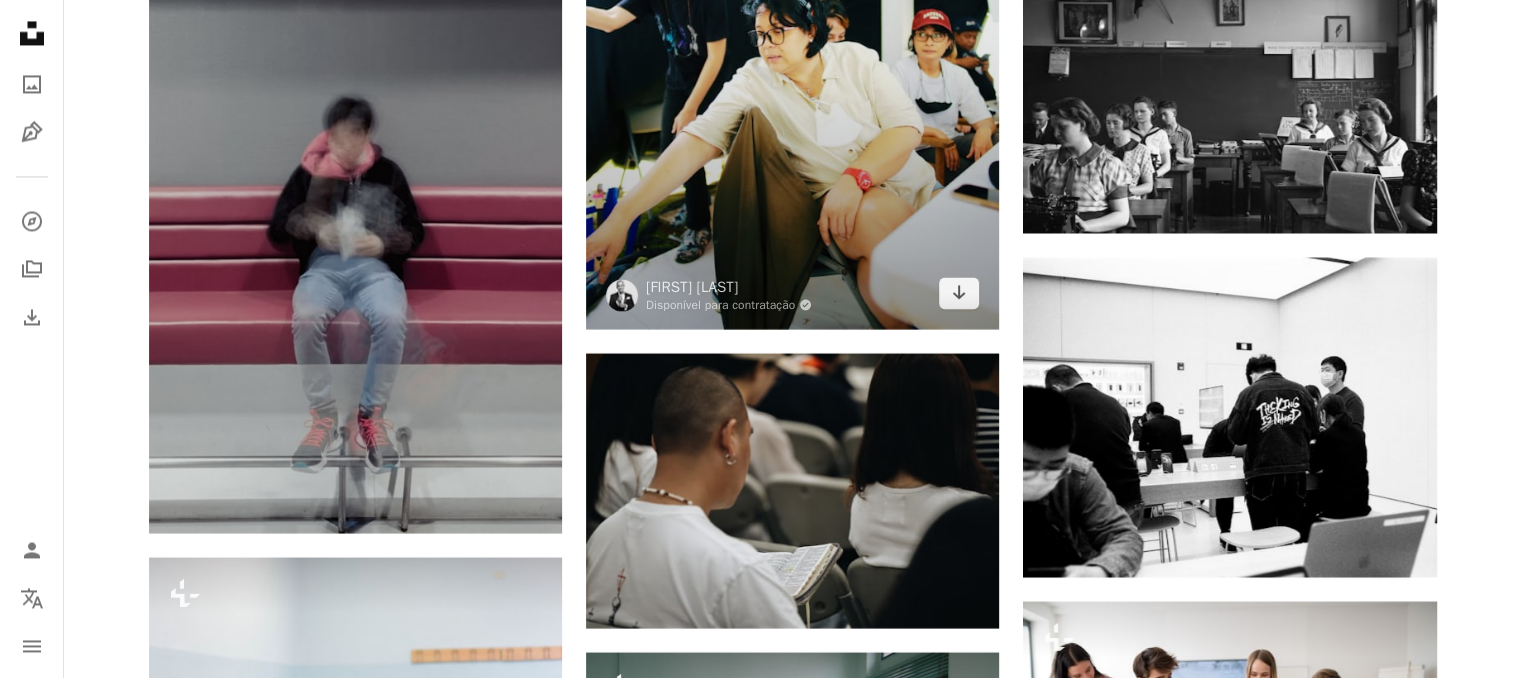 scroll, scrollTop: 10666, scrollLeft: 0, axis: vertical 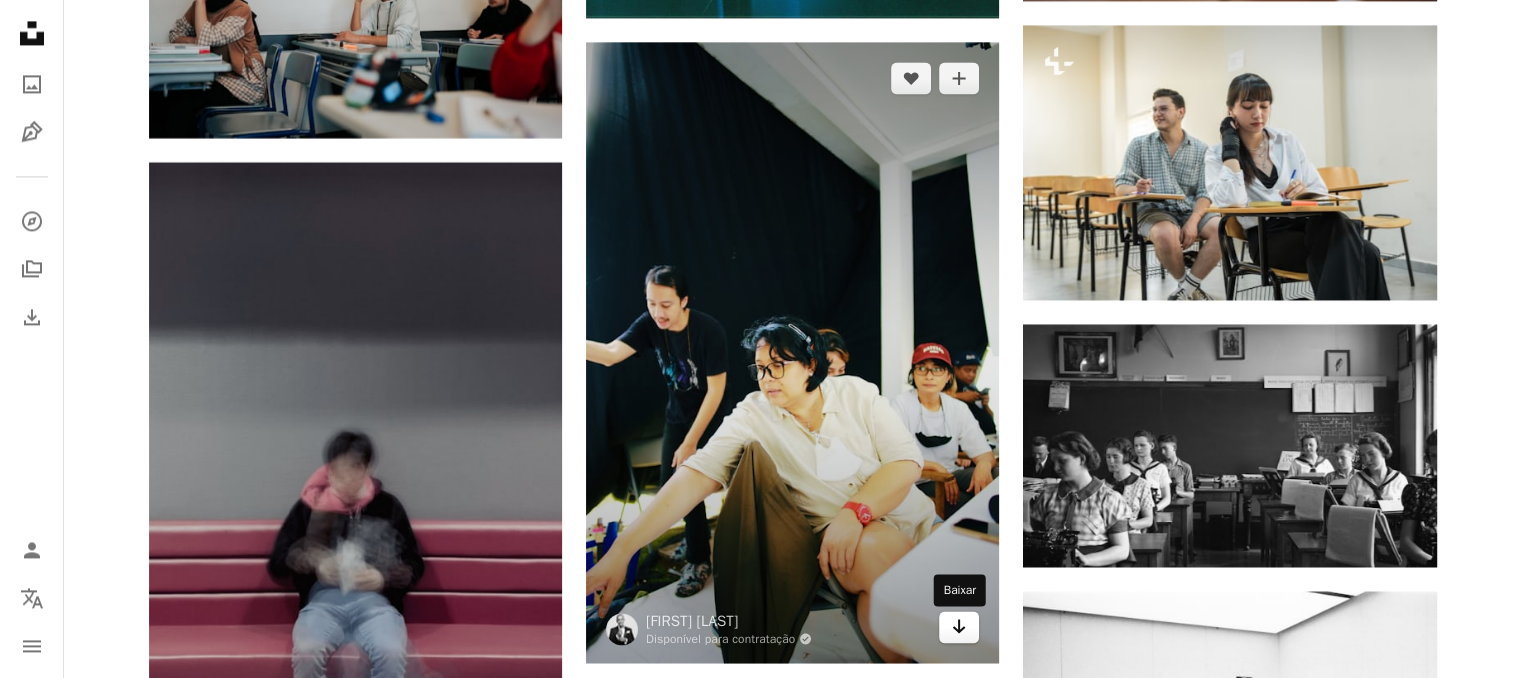 click on "Arrow pointing down" at bounding box center (959, 627) 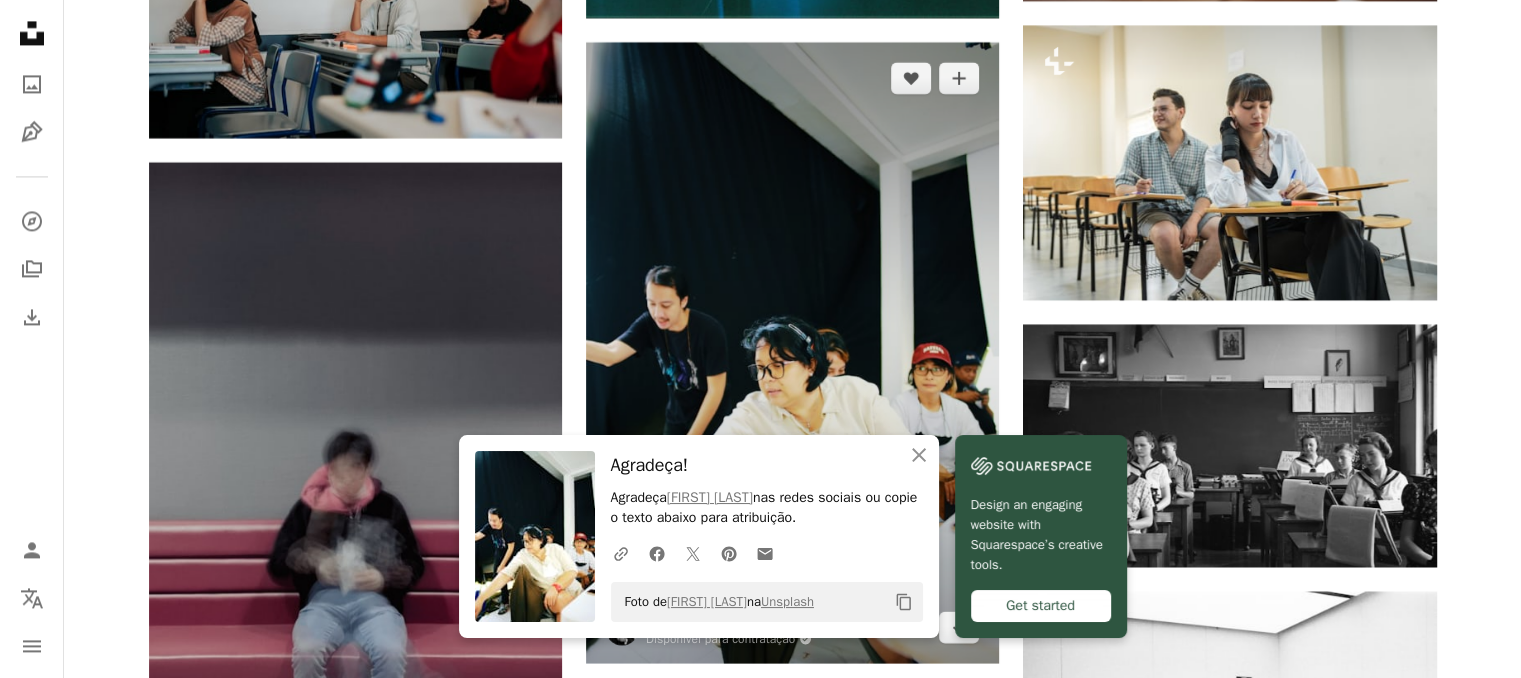 scroll, scrollTop: 11000, scrollLeft: 0, axis: vertical 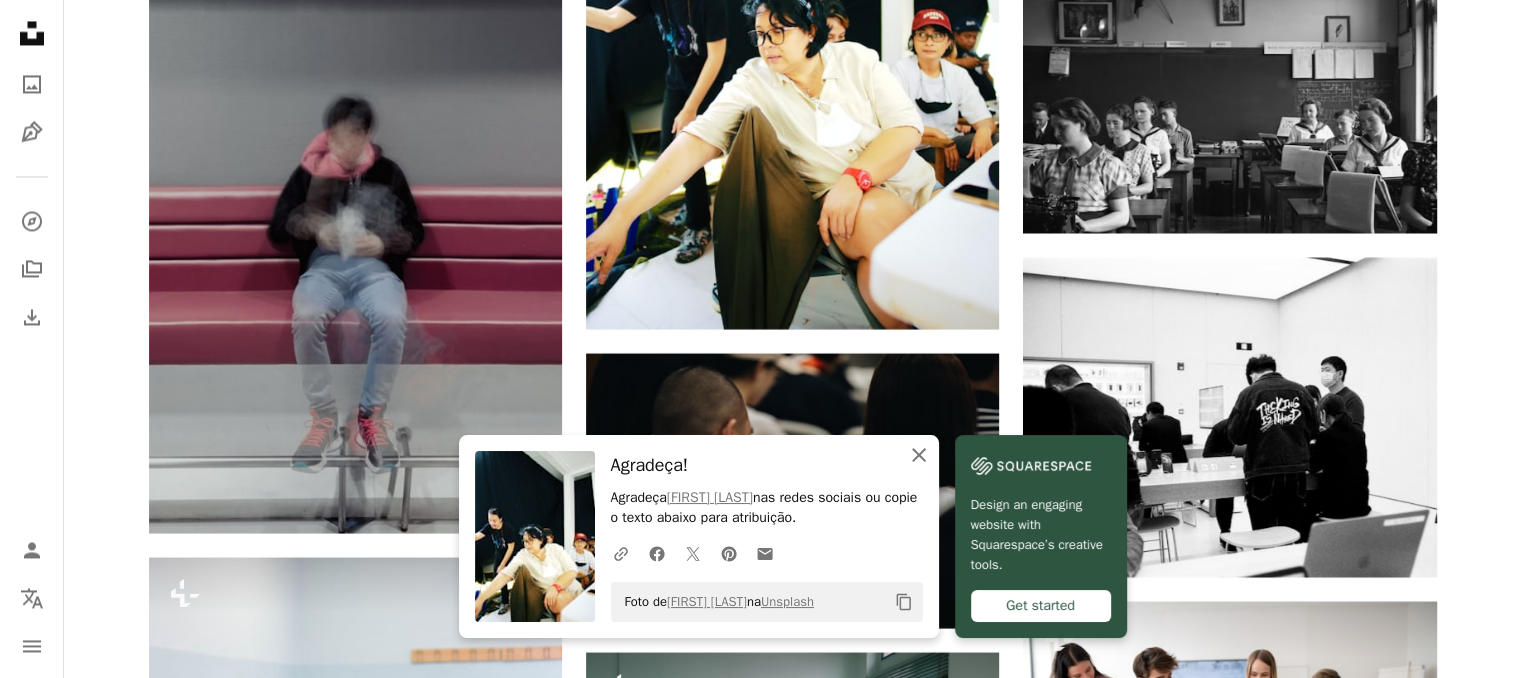 click on "An X shape" 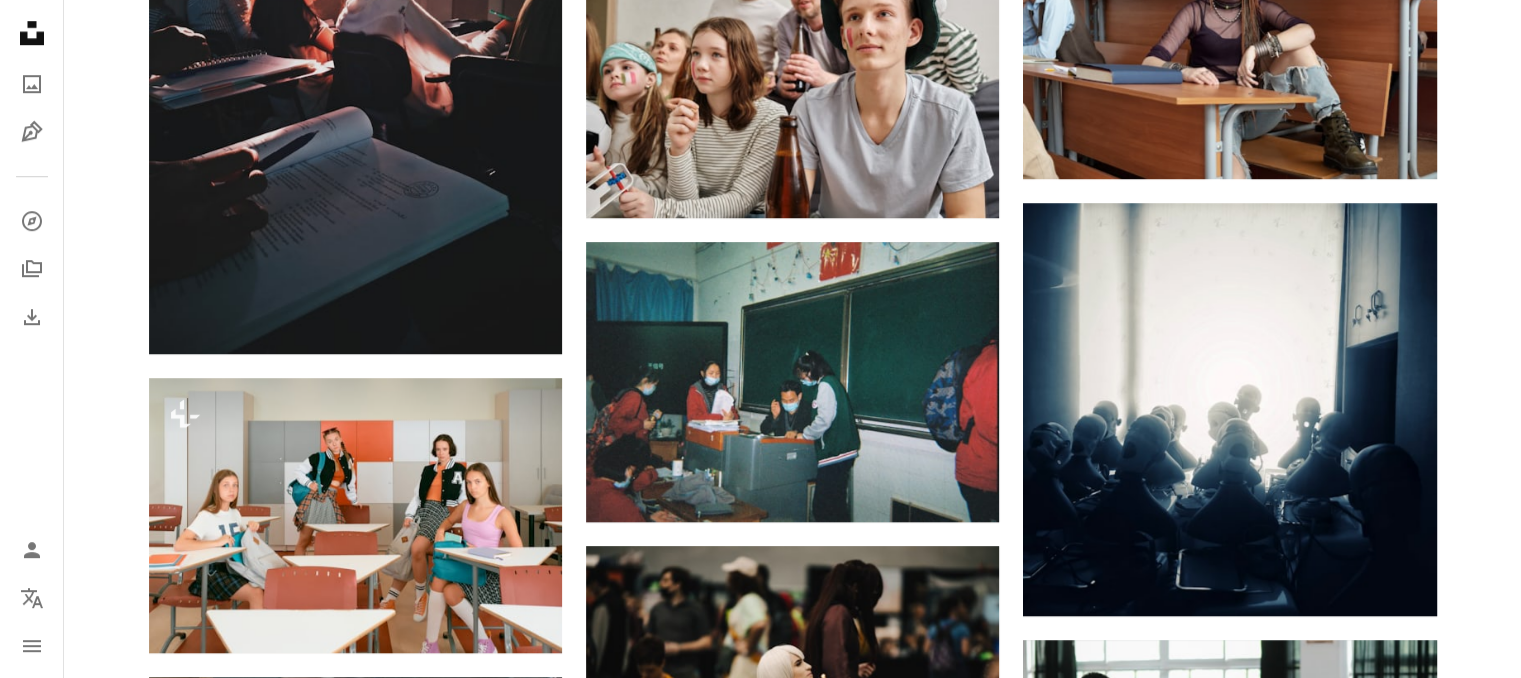 scroll, scrollTop: 0, scrollLeft: 0, axis: both 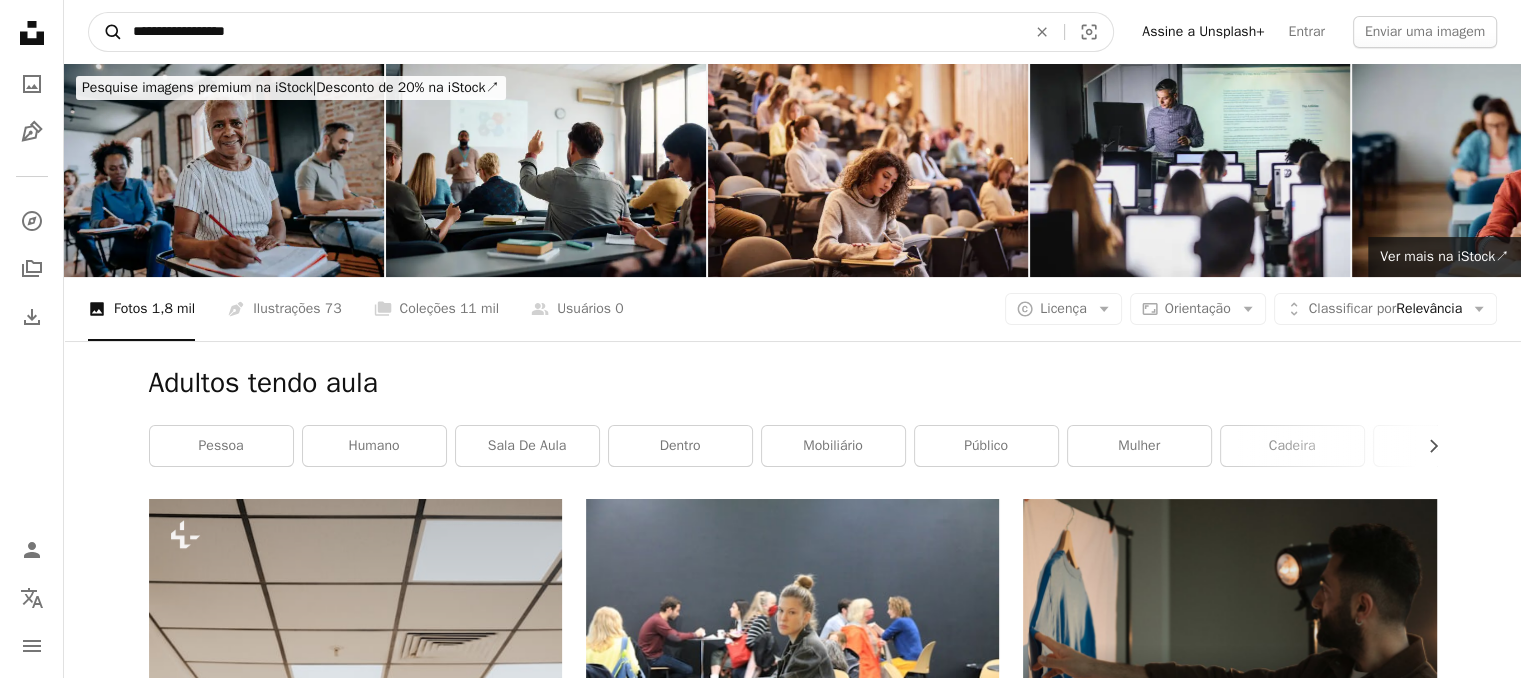 drag, startPoint x: 289, startPoint y: 28, endPoint x: 111, endPoint y: 23, distance: 178.0702 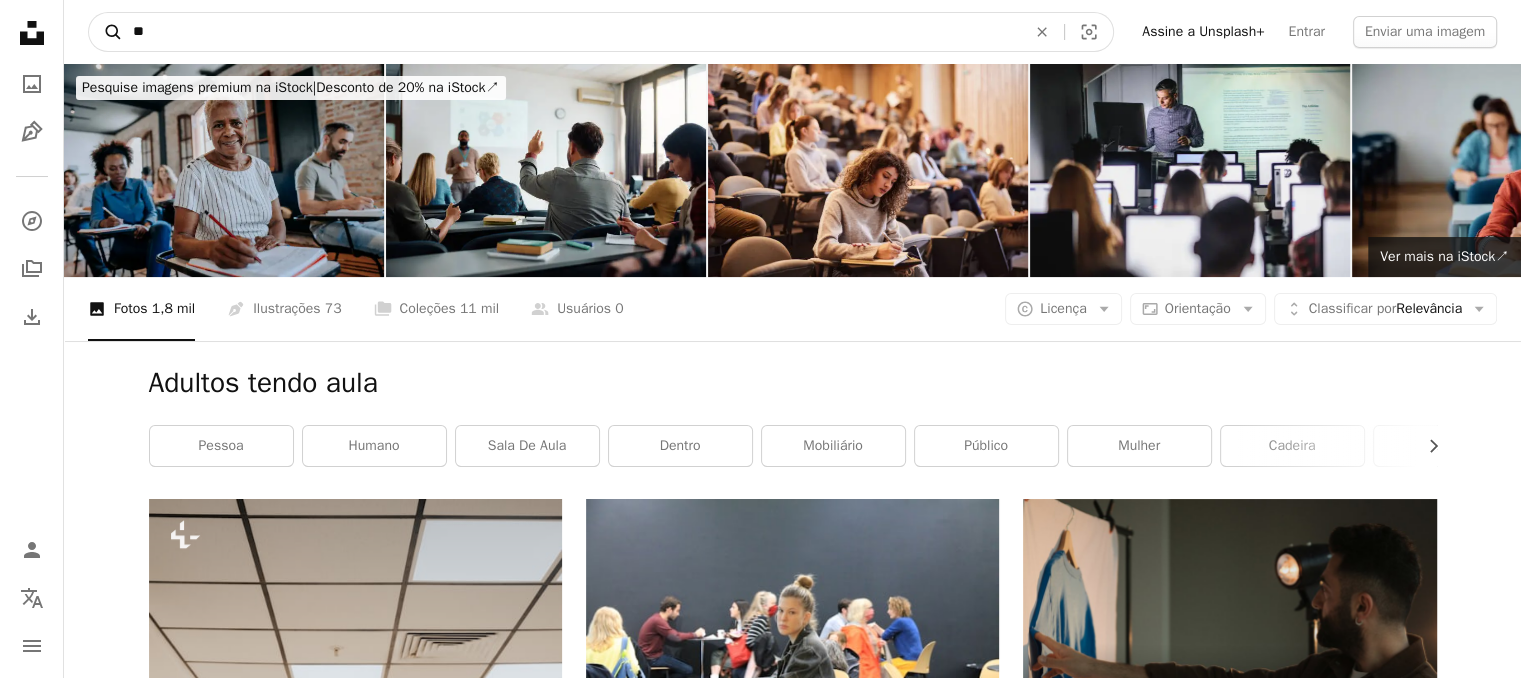 type on "*" 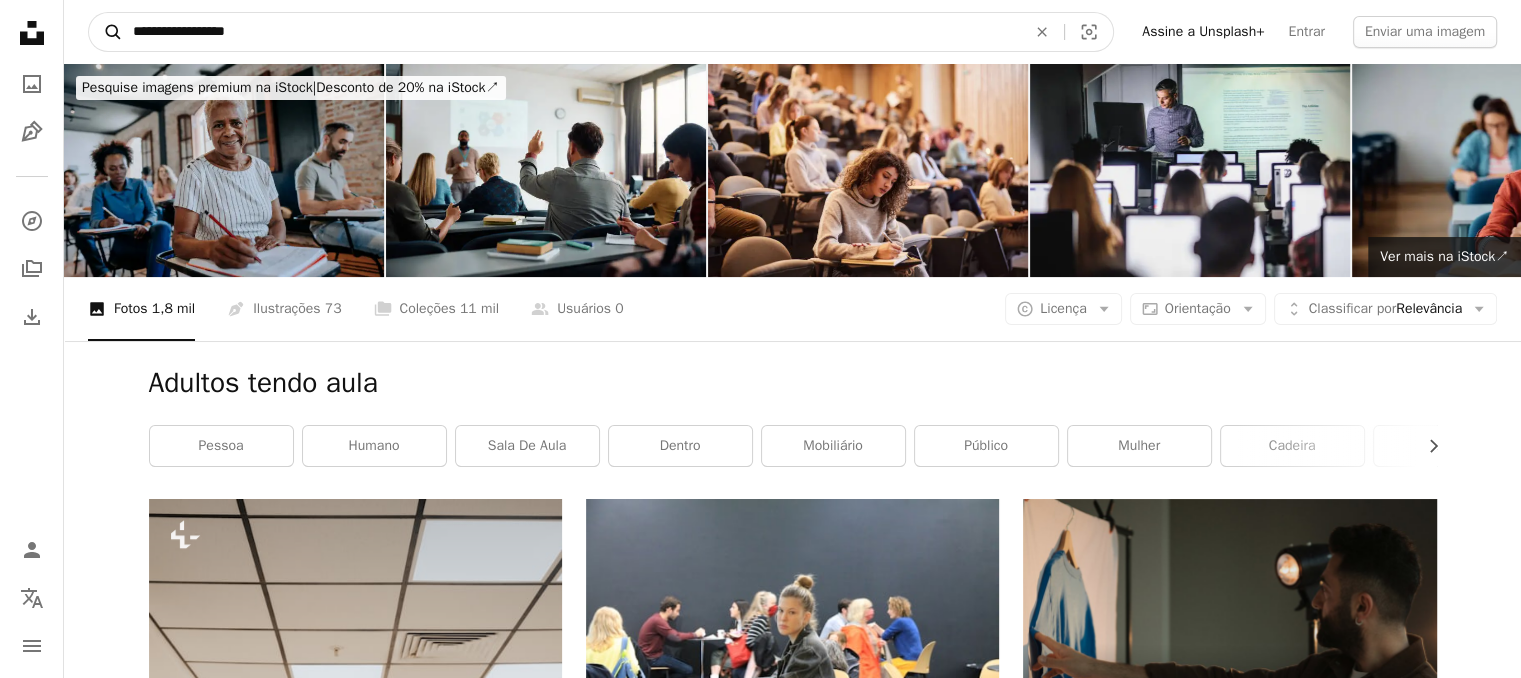 type on "**********" 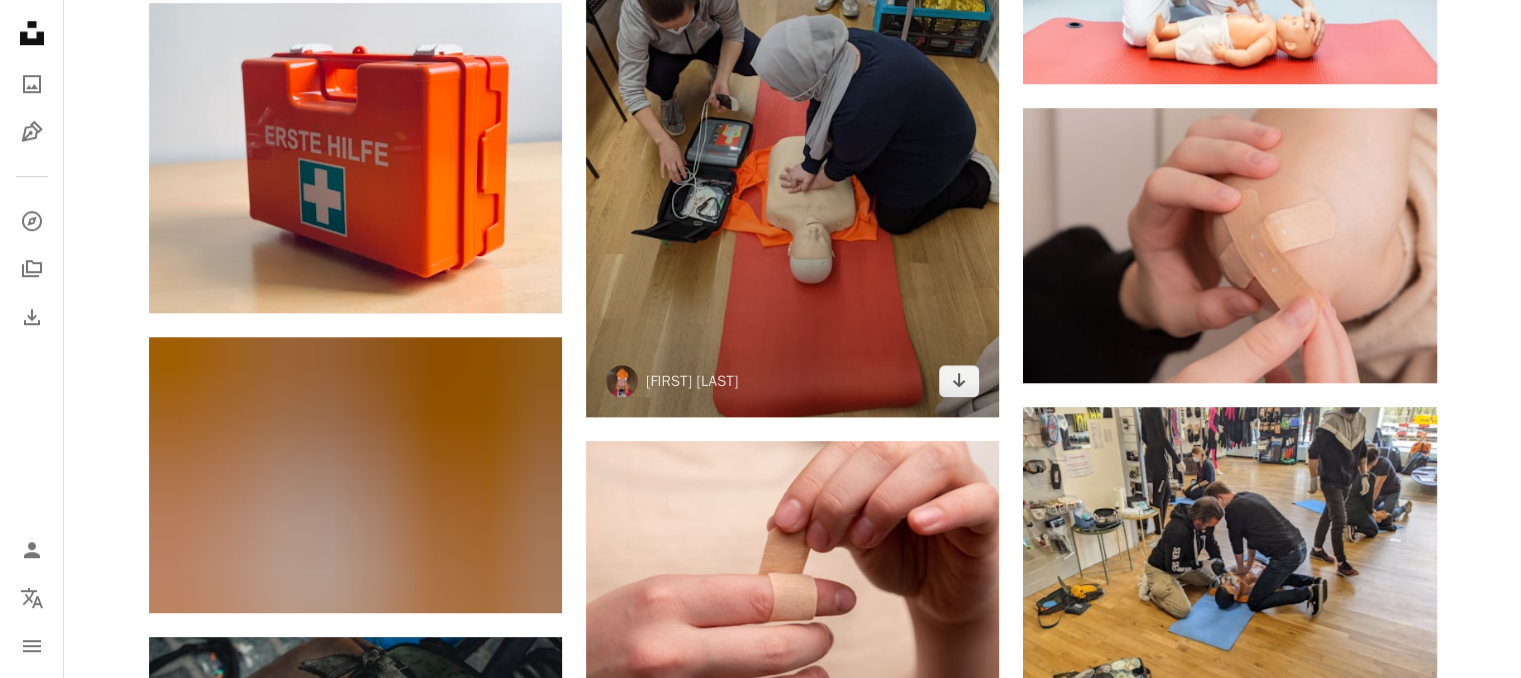 scroll, scrollTop: 1333, scrollLeft: 0, axis: vertical 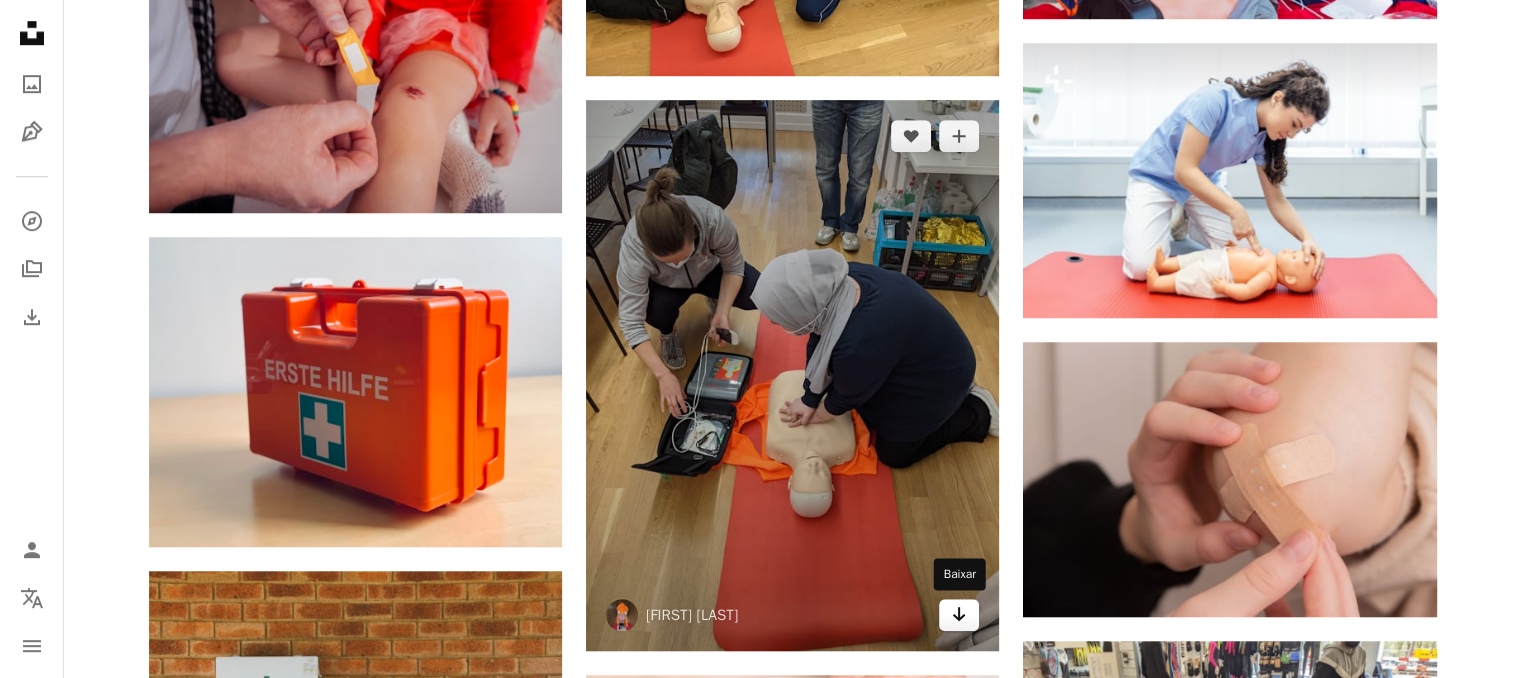 click on "Arrow pointing down" 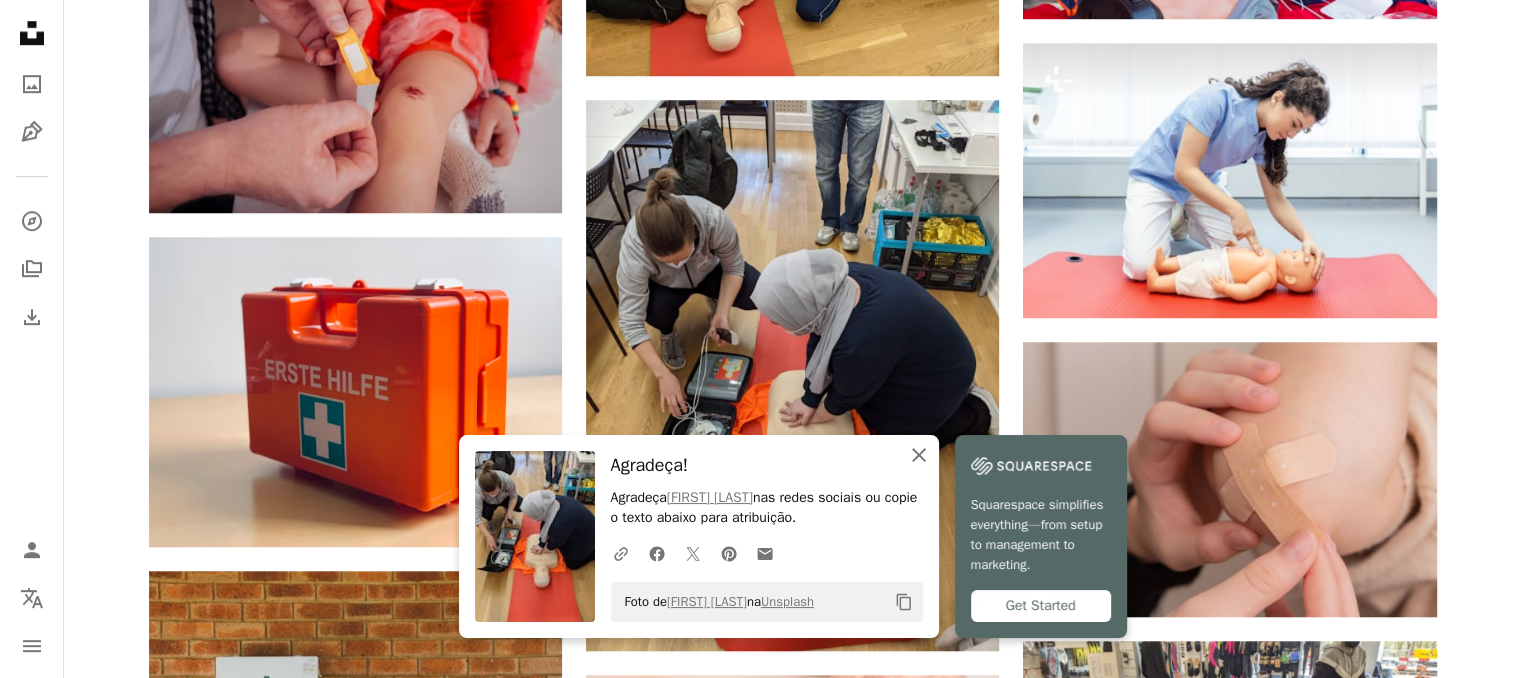 click on "An X shape" 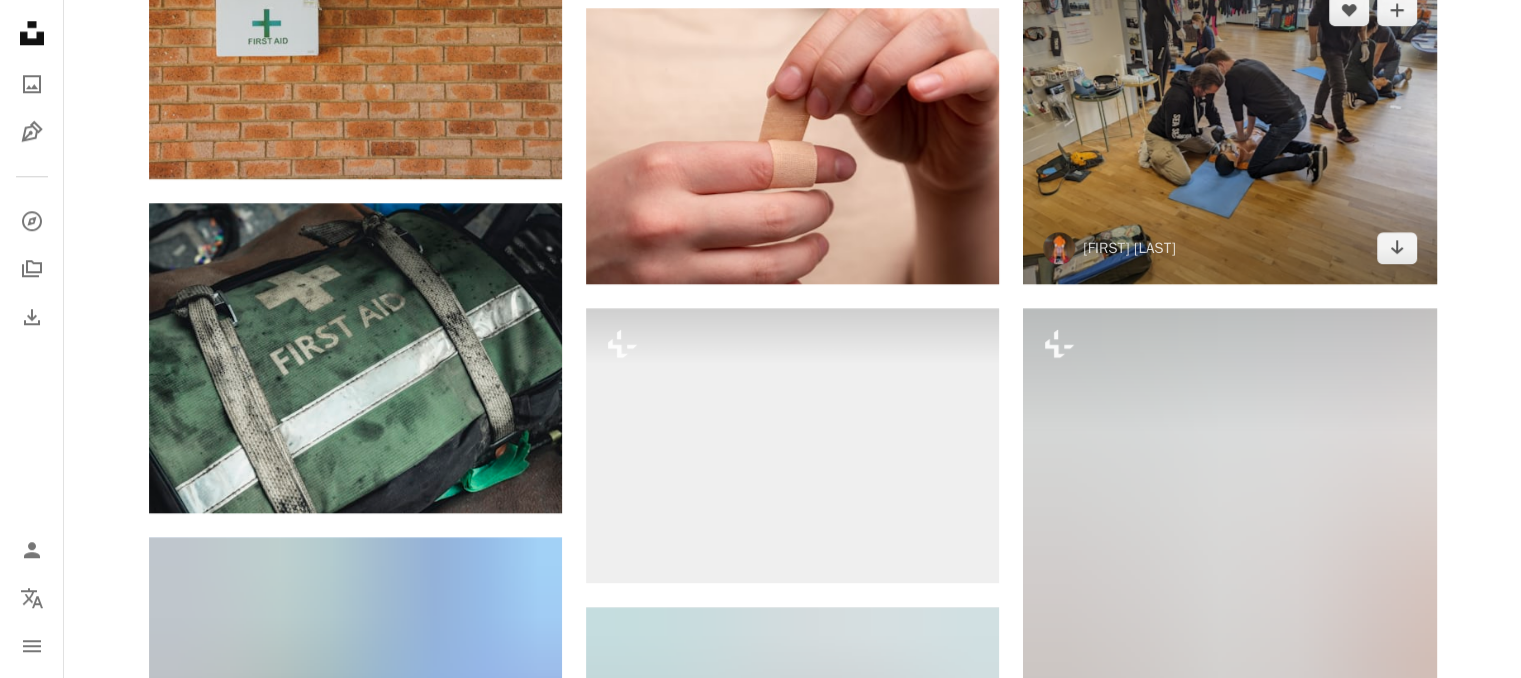 scroll, scrollTop: 1666, scrollLeft: 0, axis: vertical 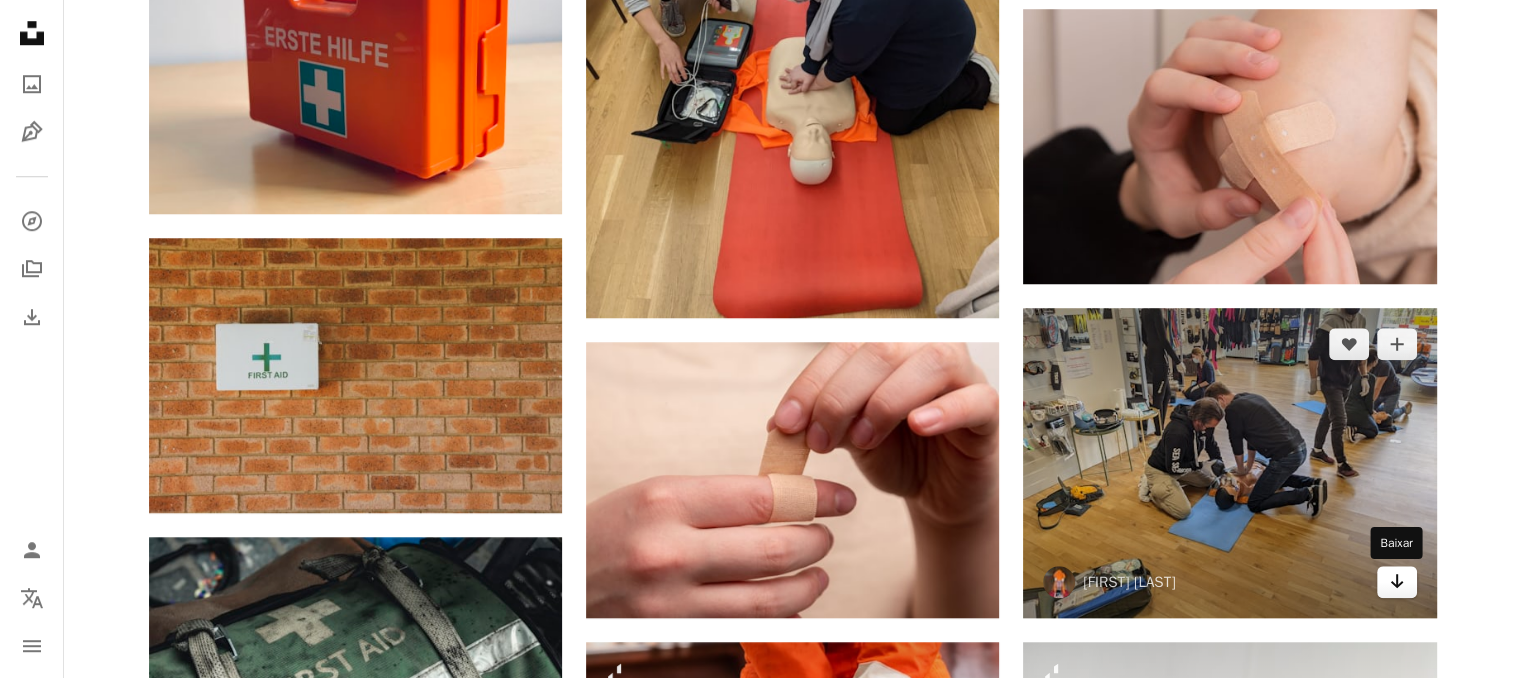 click on "Arrow pointing down" 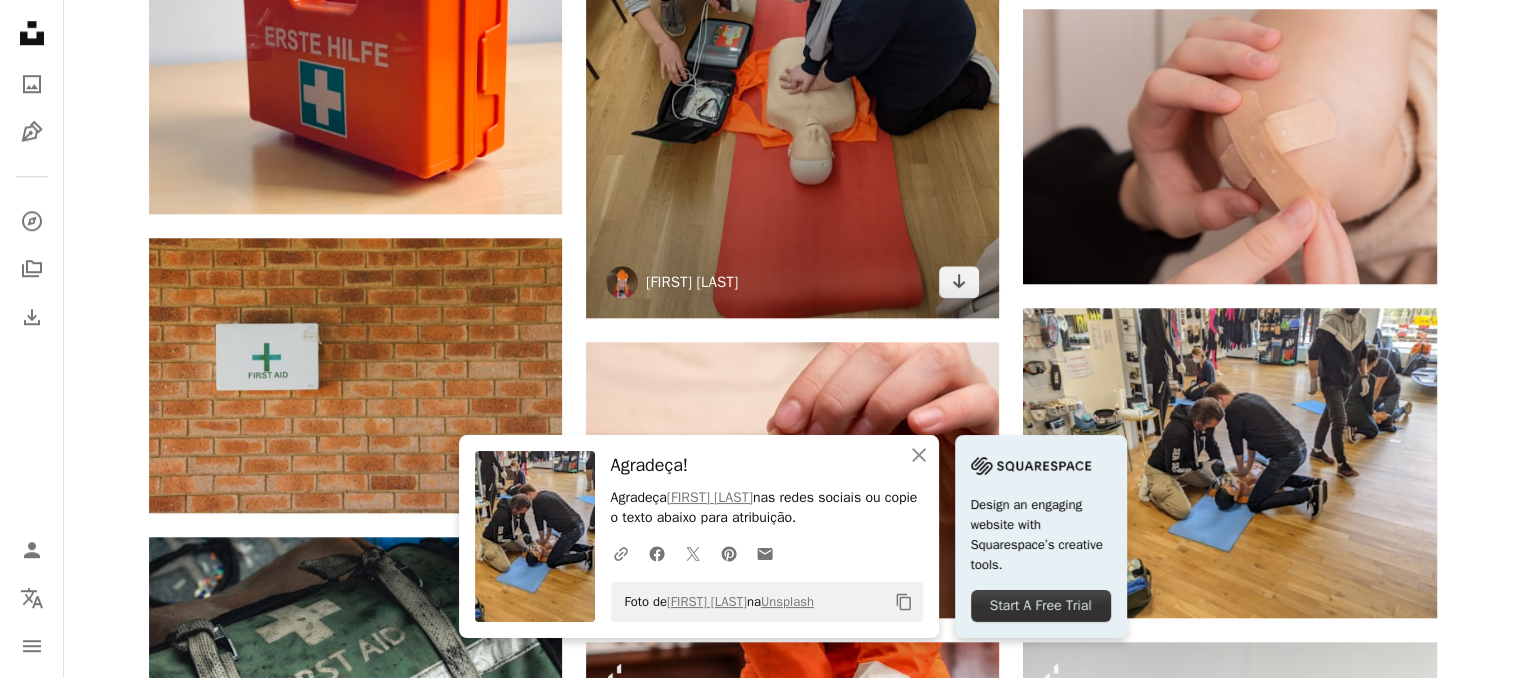 scroll, scrollTop: 2000, scrollLeft: 0, axis: vertical 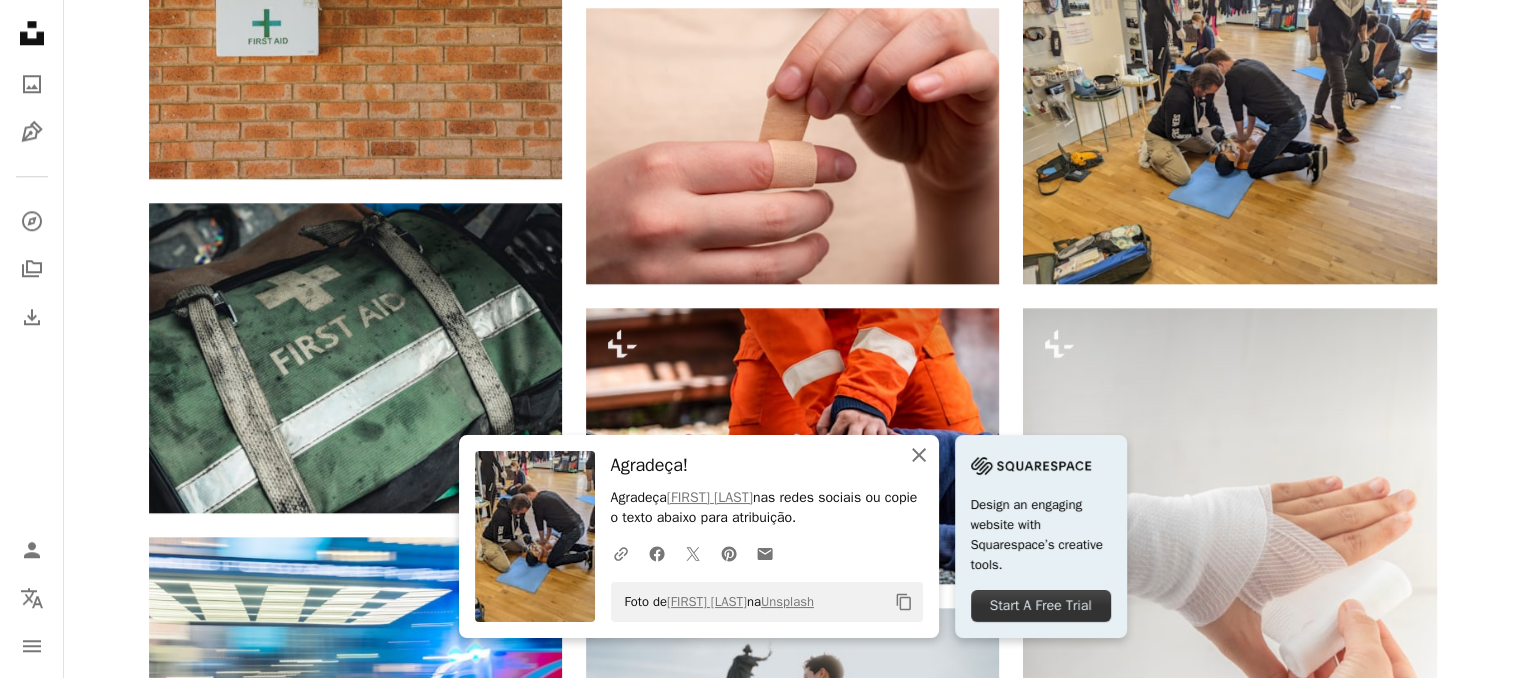 click on "An X shape" 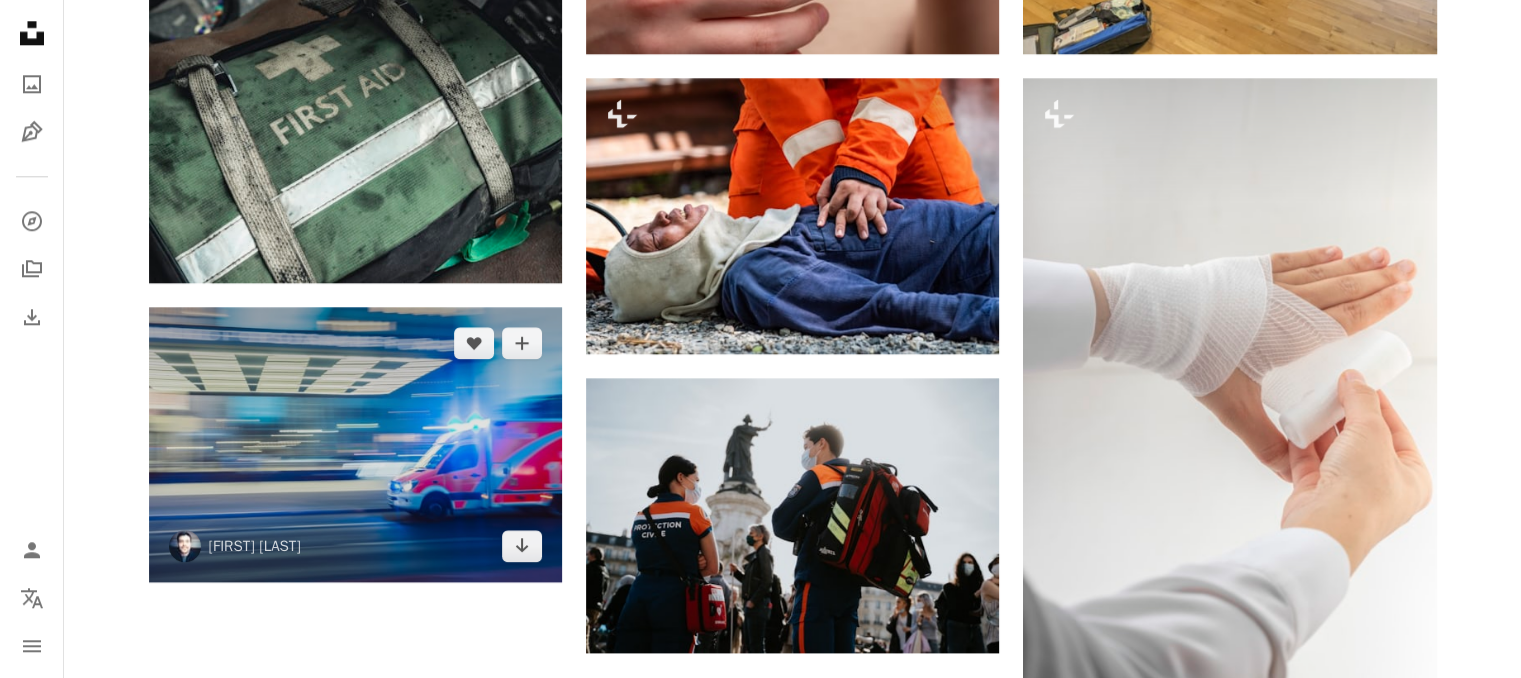 scroll, scrollTop: 2333, scrollLeft: 0, axis: vertical 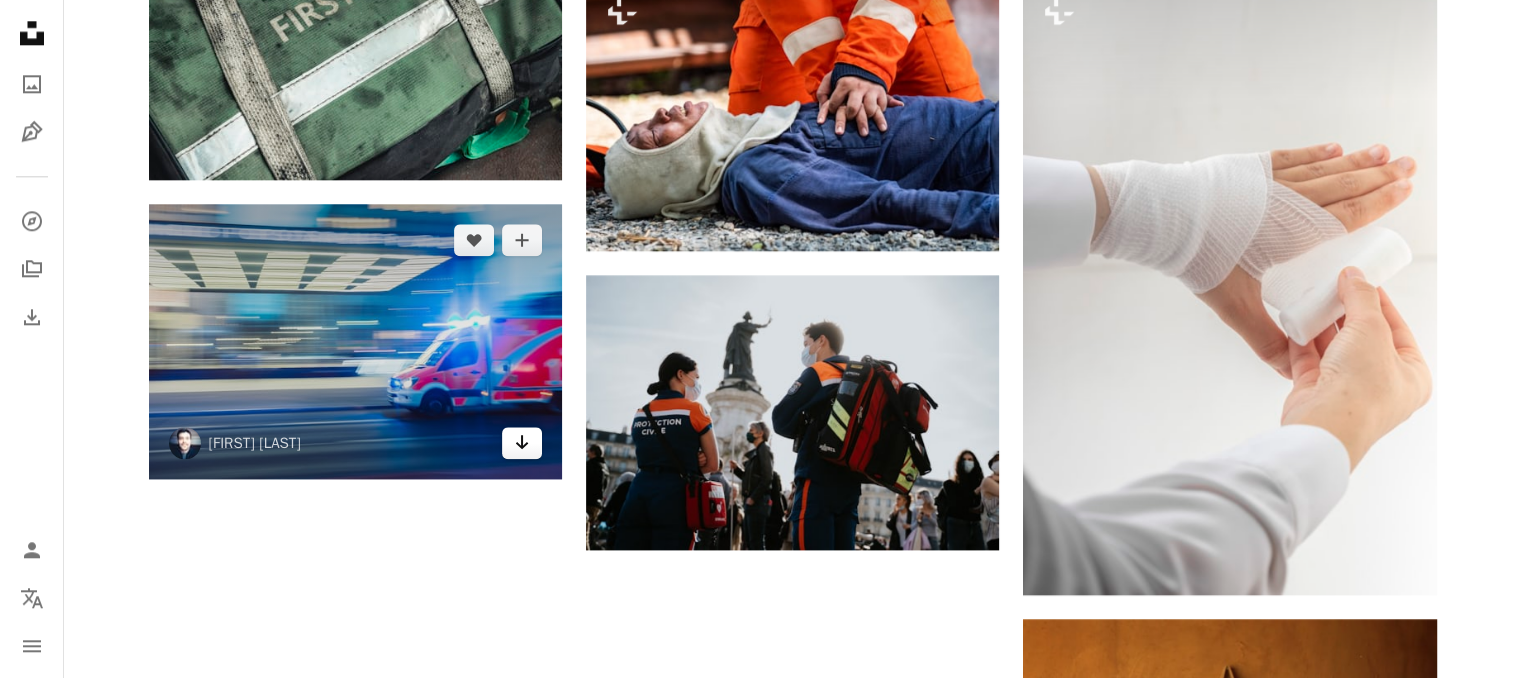 click on "Arrow pointing down" 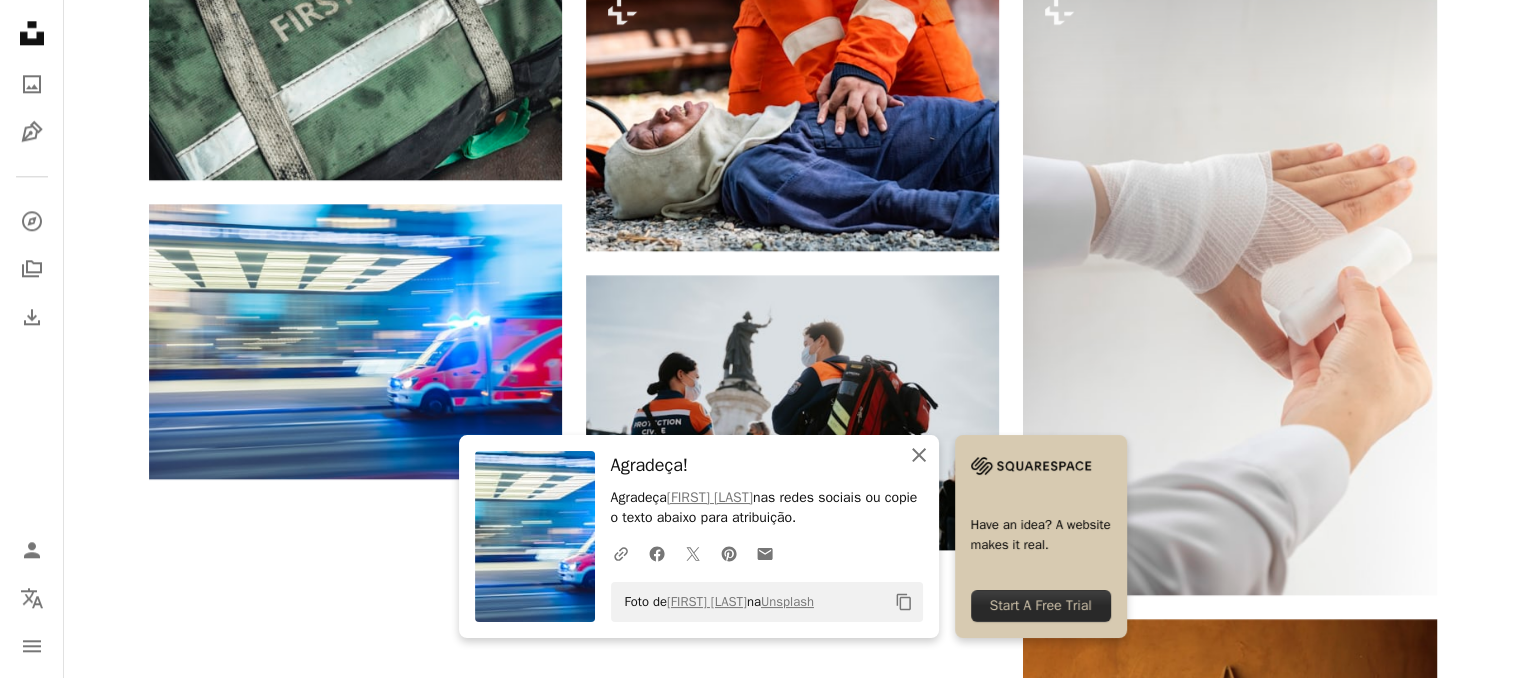 click on "An X shape" 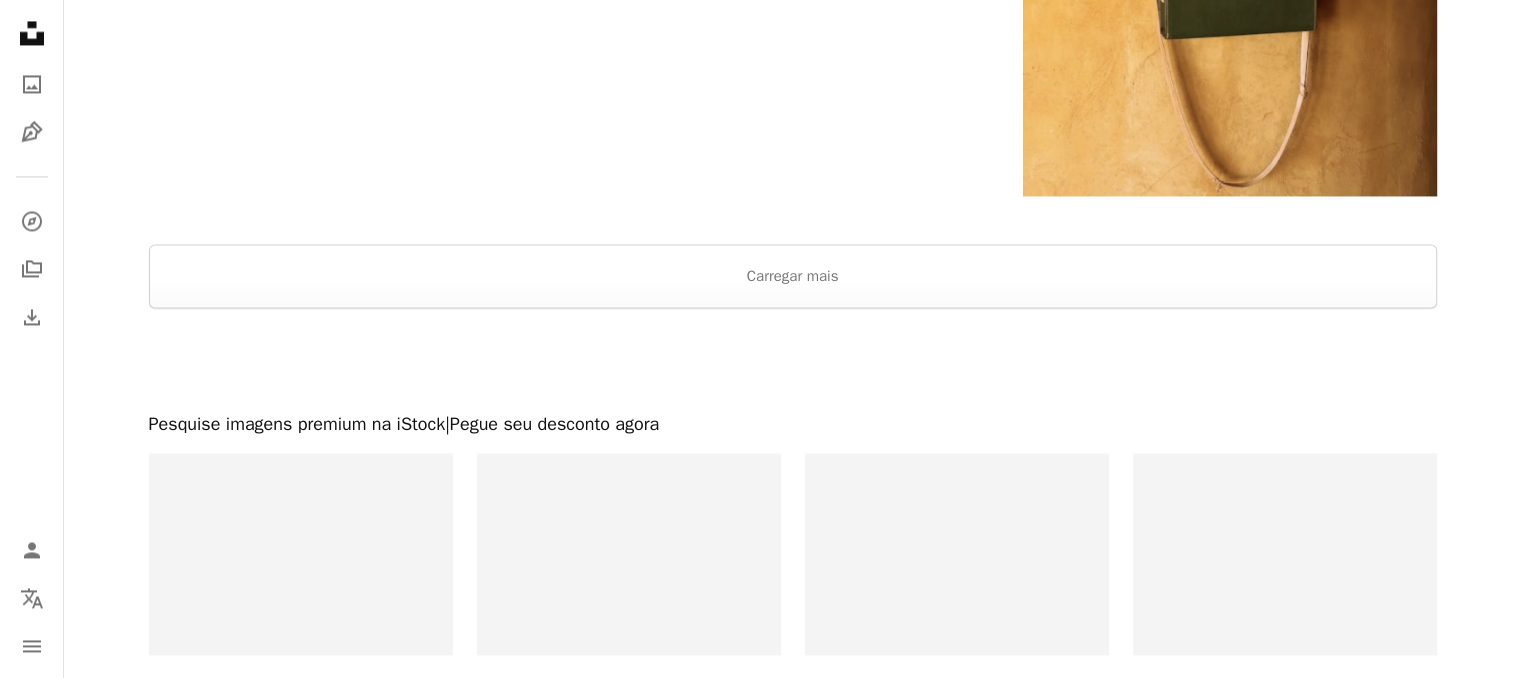 scroll, scrollTop: 3333, scrollLeft: 0, axis: vertical 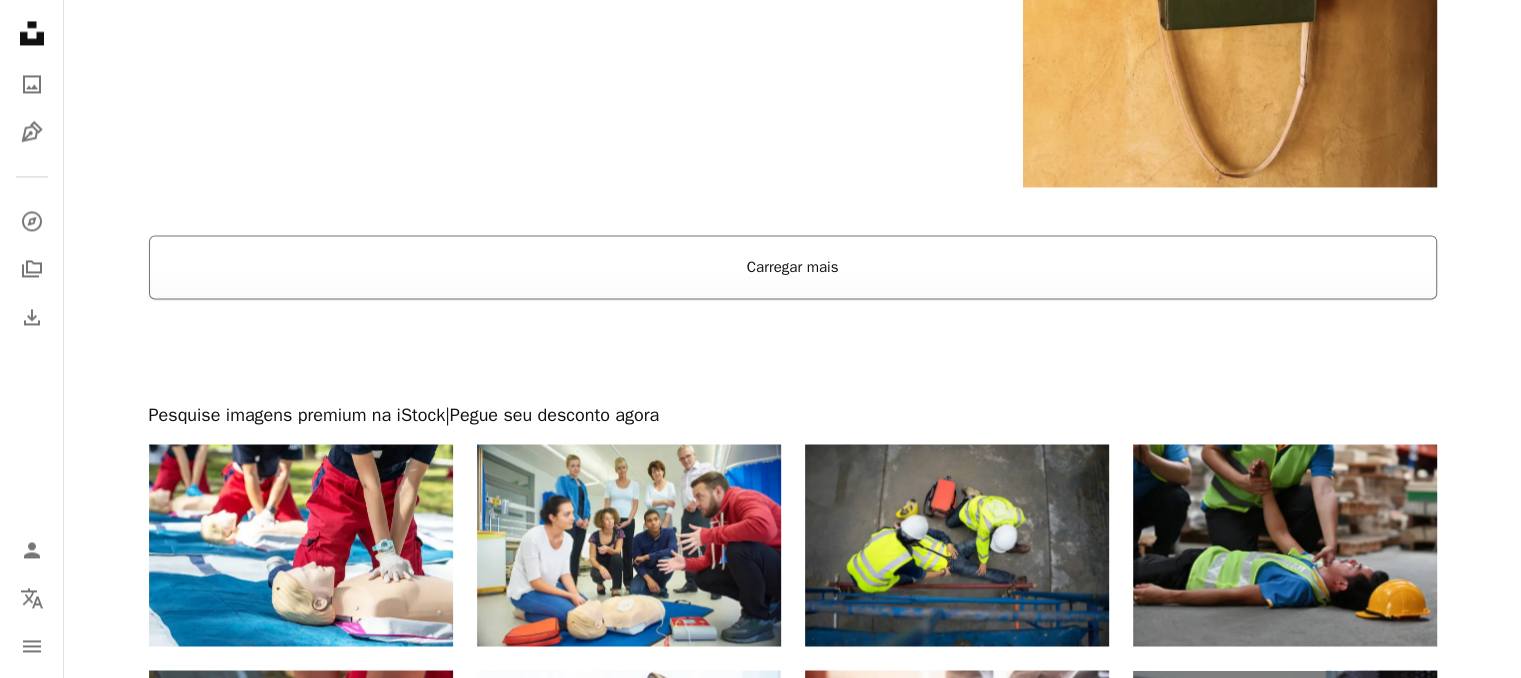click on "Carregar mais" at bounding box center (793, 267) 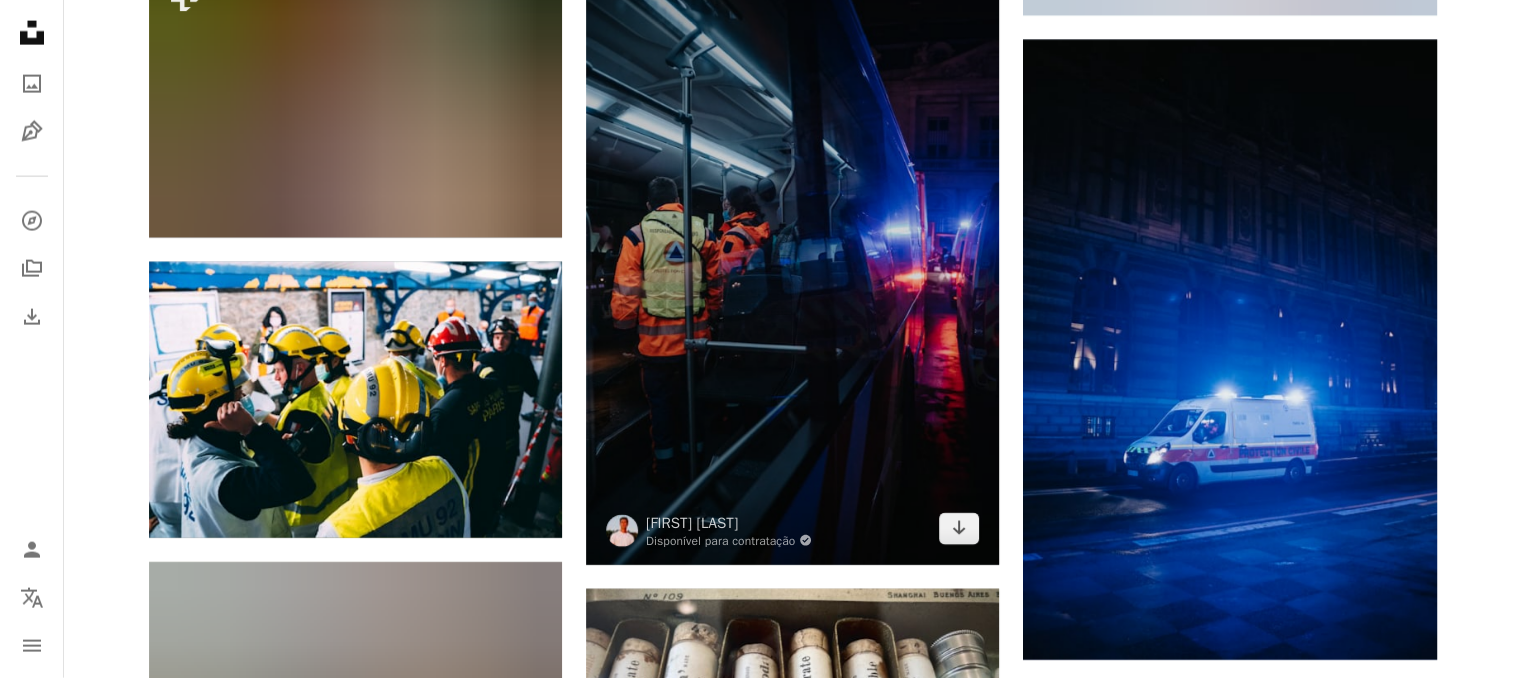 scroll, scrollTop: 12666, scrollLeft: 0, axis: vertical 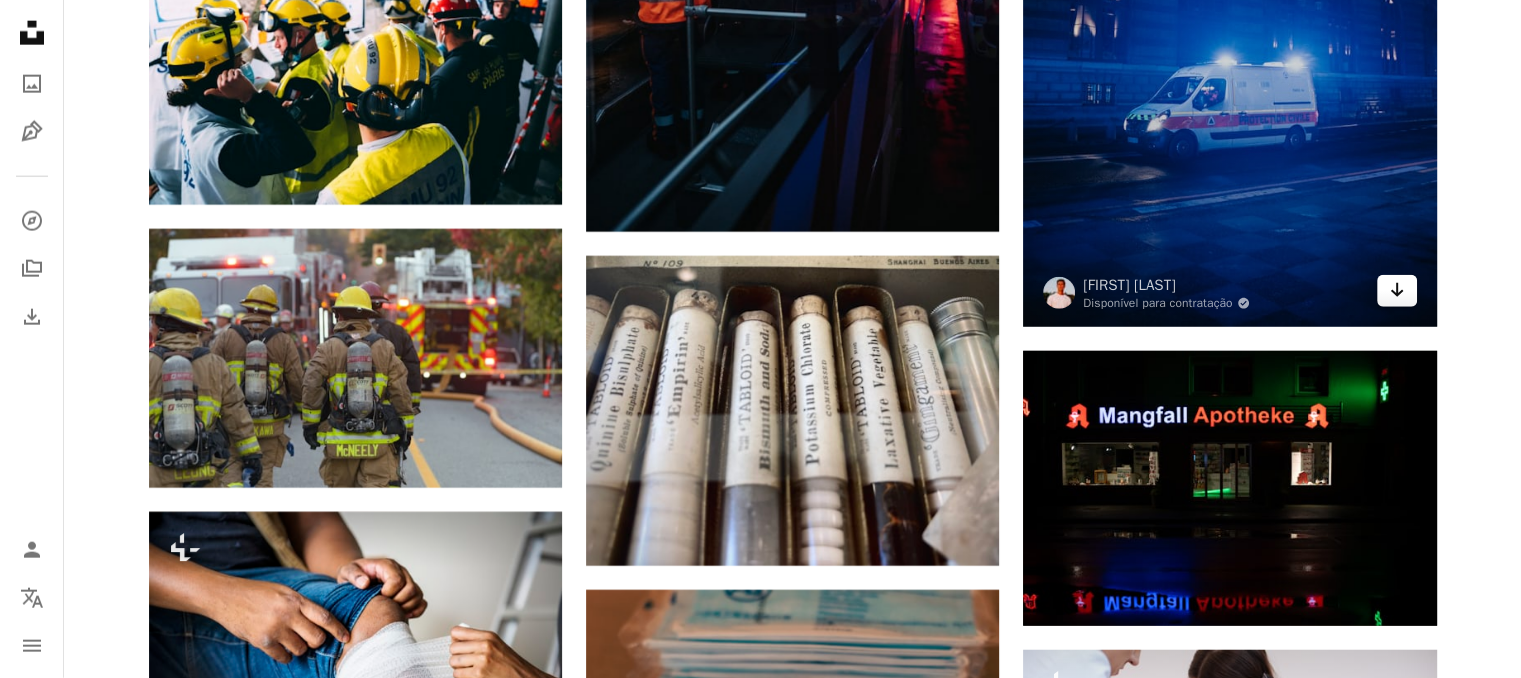 click on "Arrow pointing down" 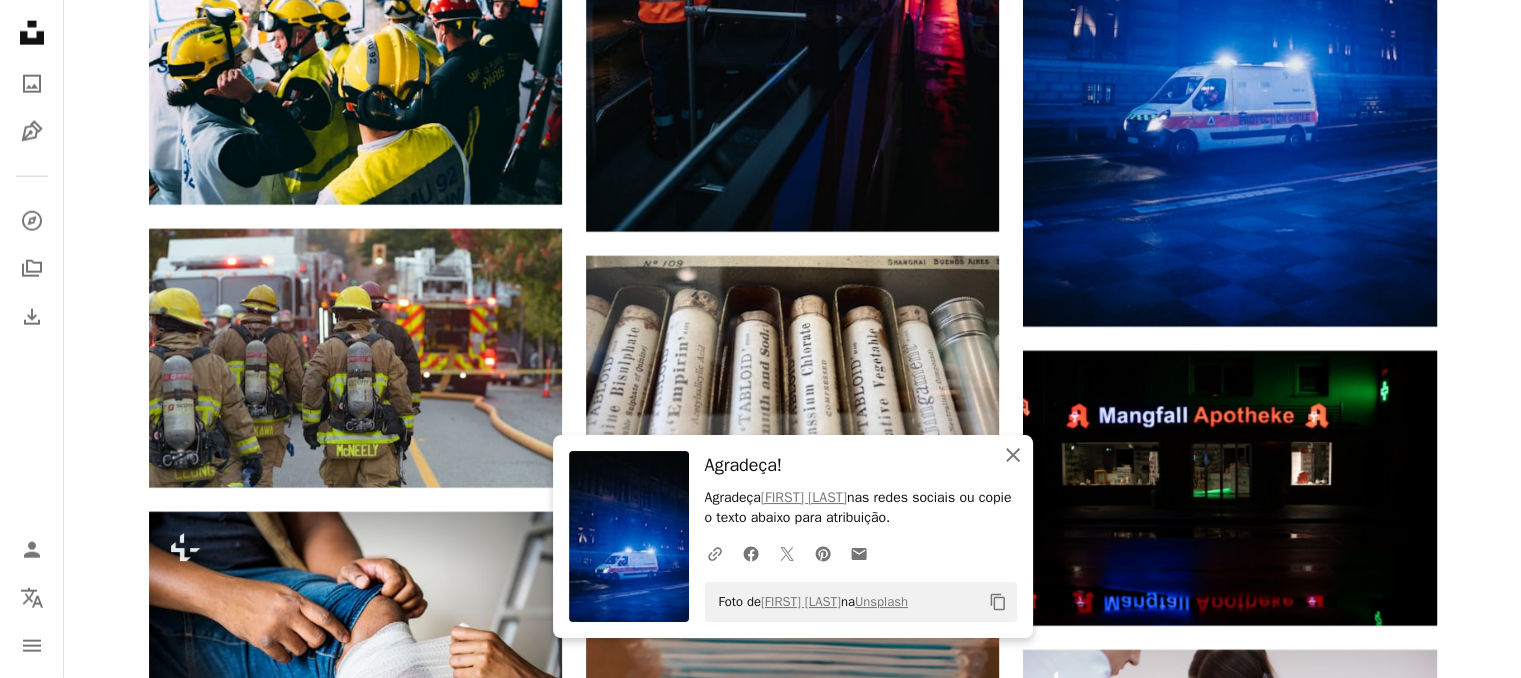 click on "An X shape" 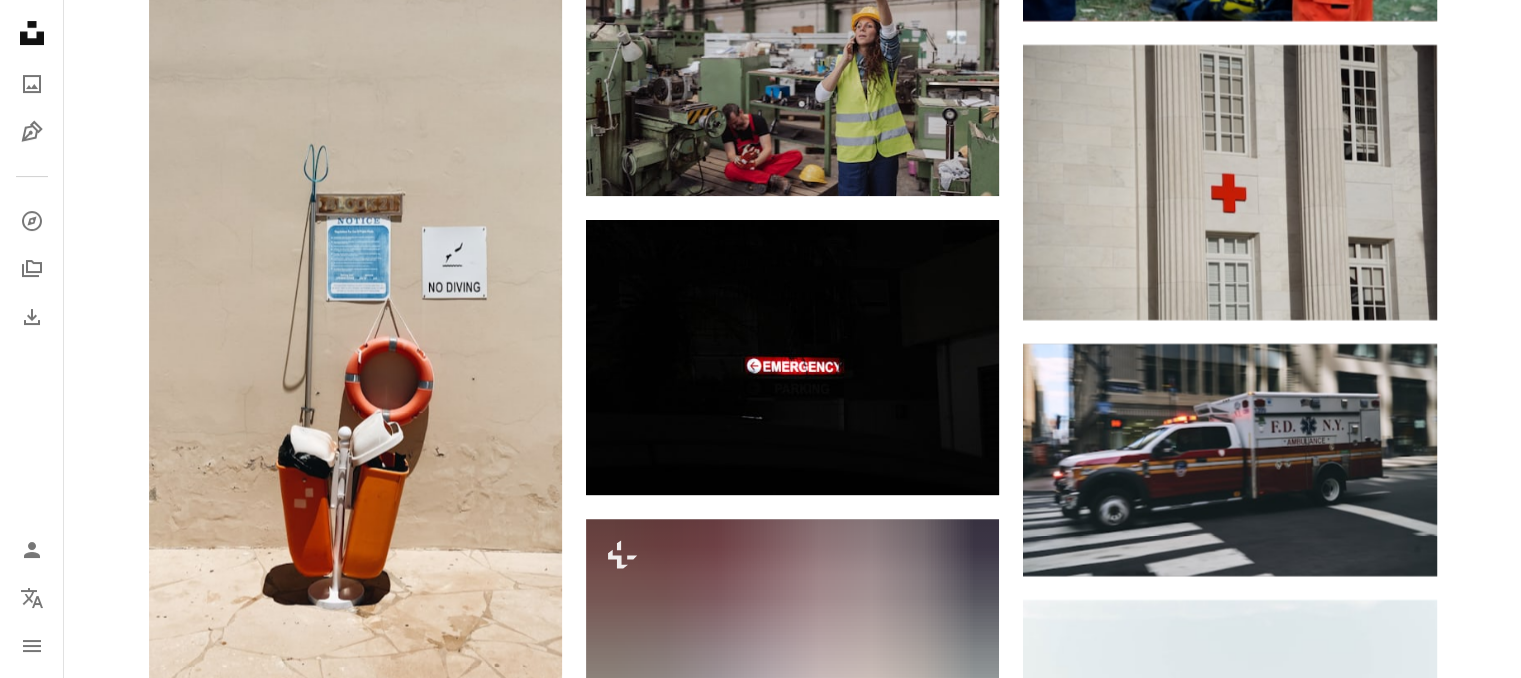 scroll, scrollTop: 23666, scrollLeft: 0, axis: vertical 